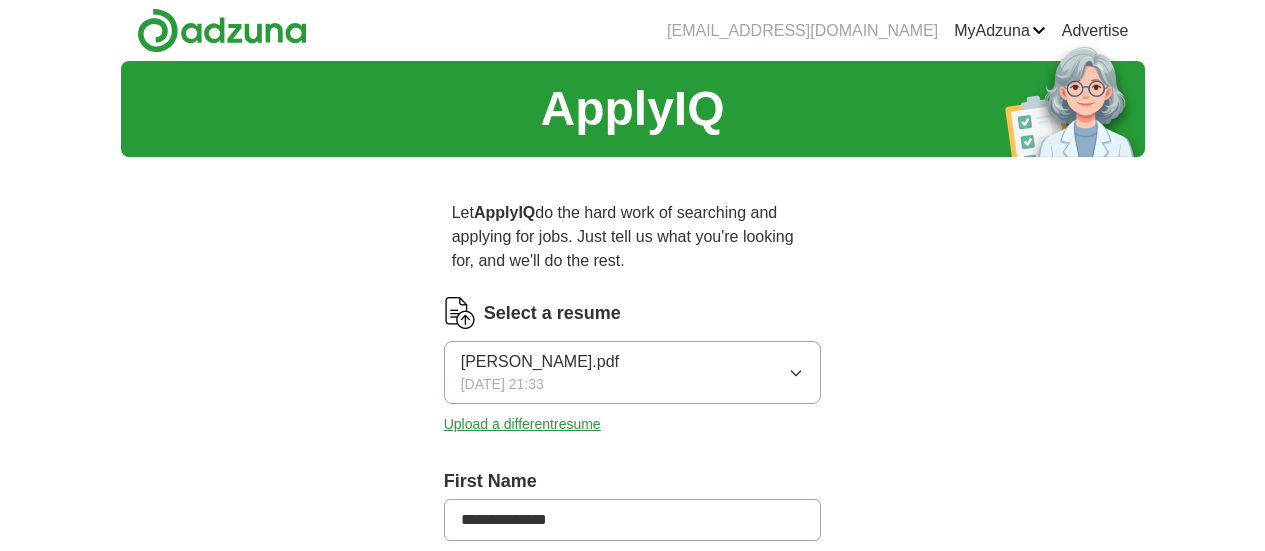 scroll, scrollTop: 0, scrollLeft: 0, axis: both 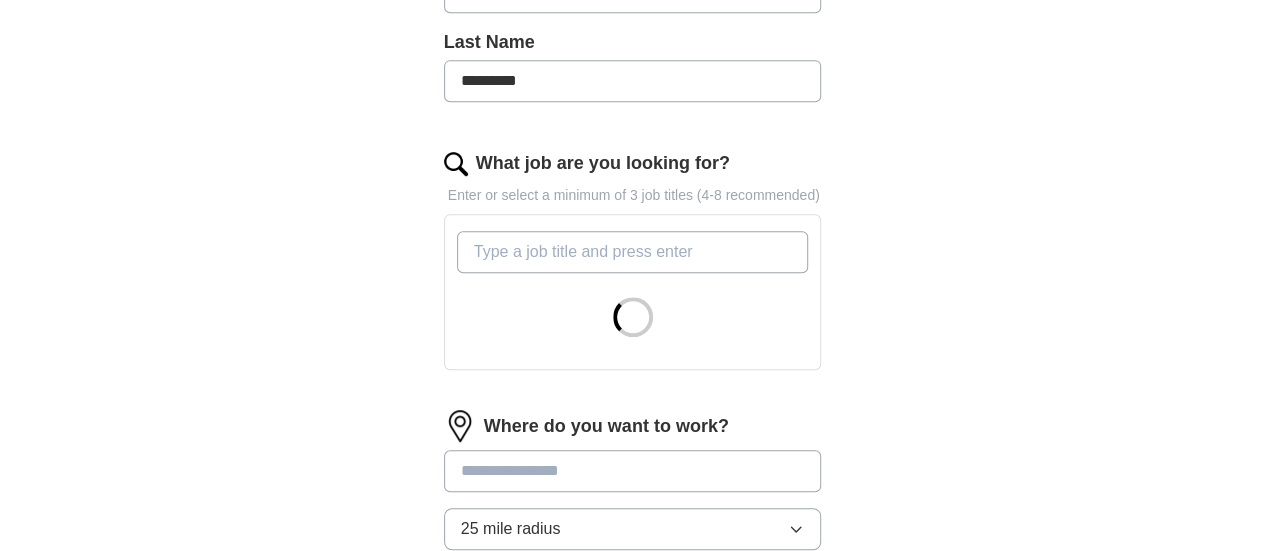 click on "What job are you looking for?" at bounding box center (633, 252) 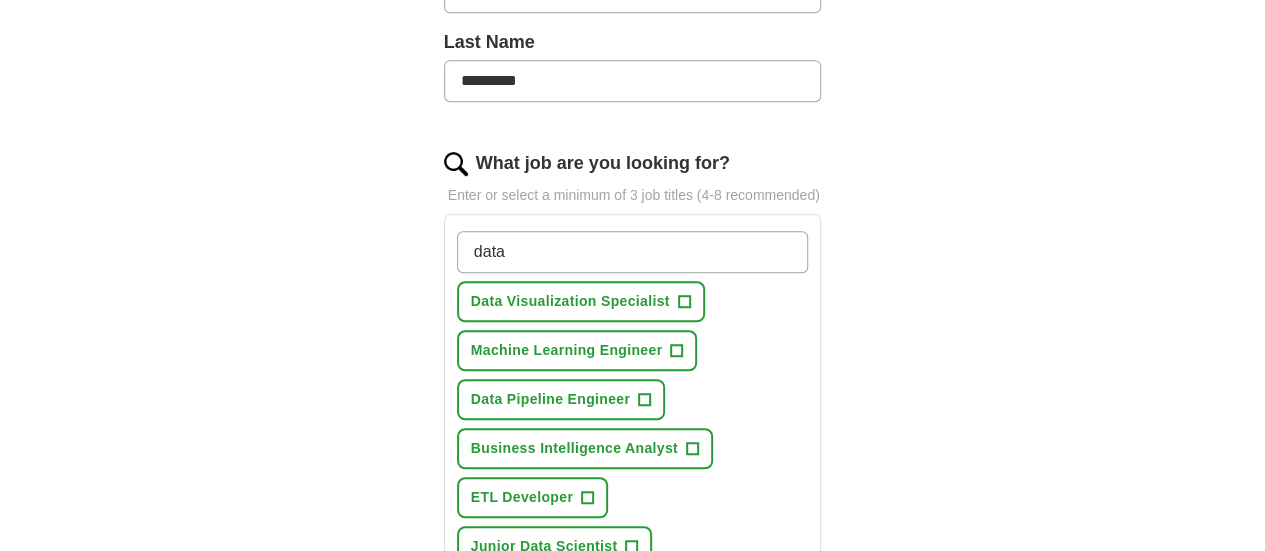 type on "data" 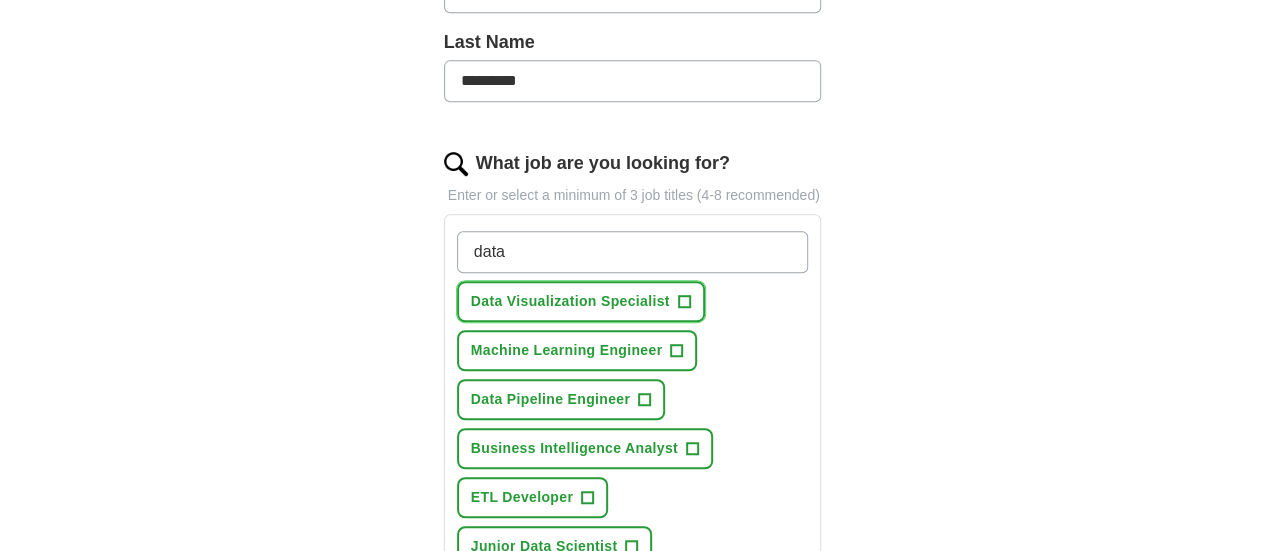 click on "Data Visualization Specialist" at bounding box center (570, 301) 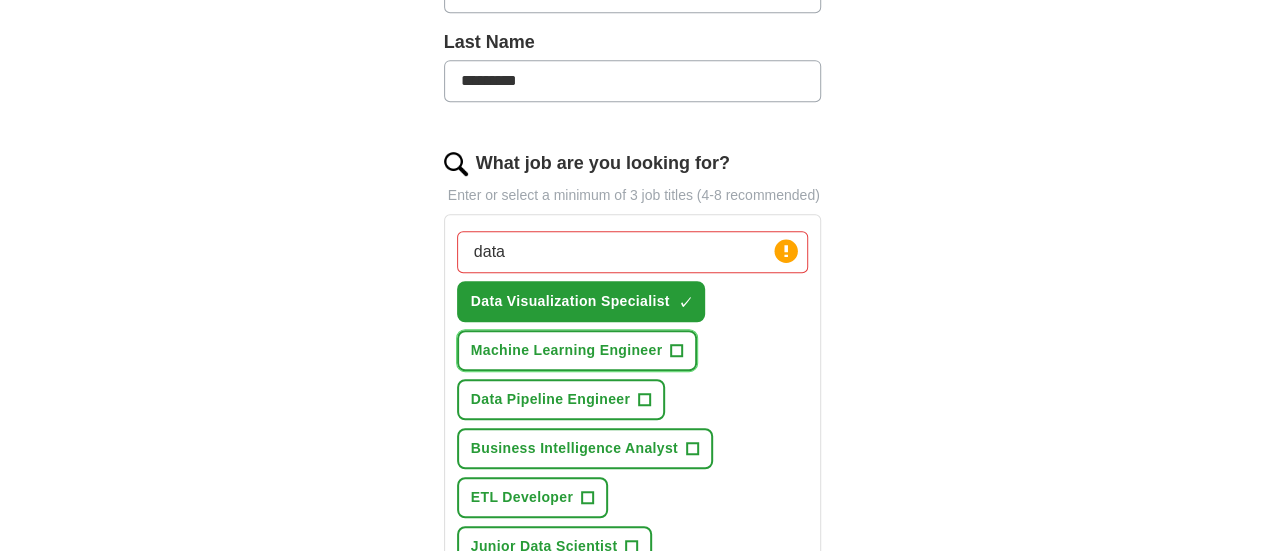 click on "Machine Learning Engineer +" at bounding box center (577, 350) 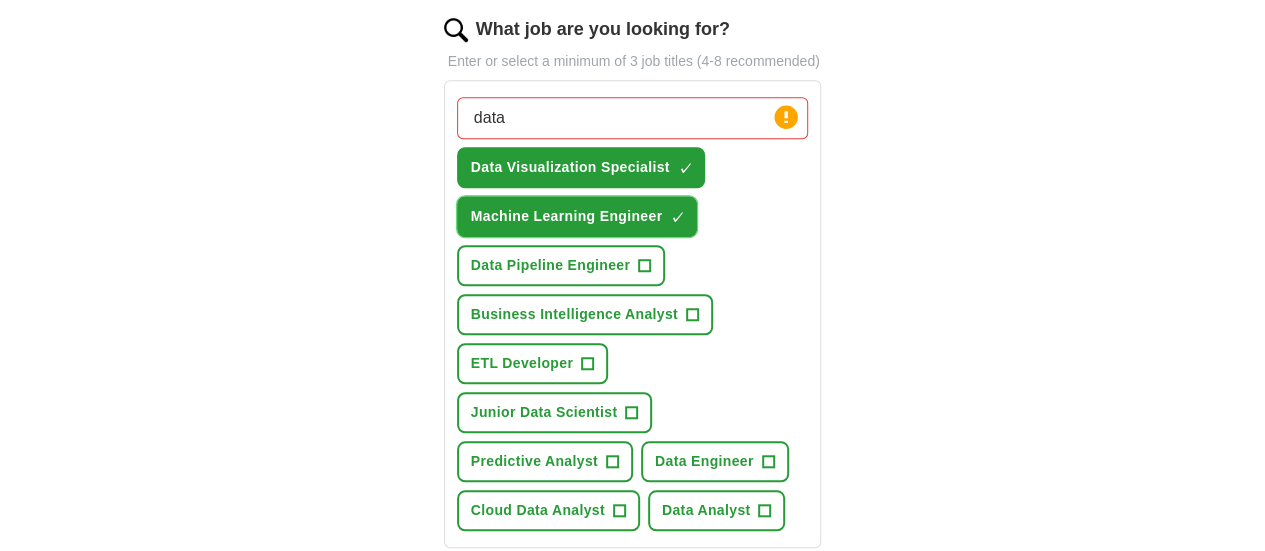 scroll, scrollTop: 712, scrollLeft: 0, axis: vertical 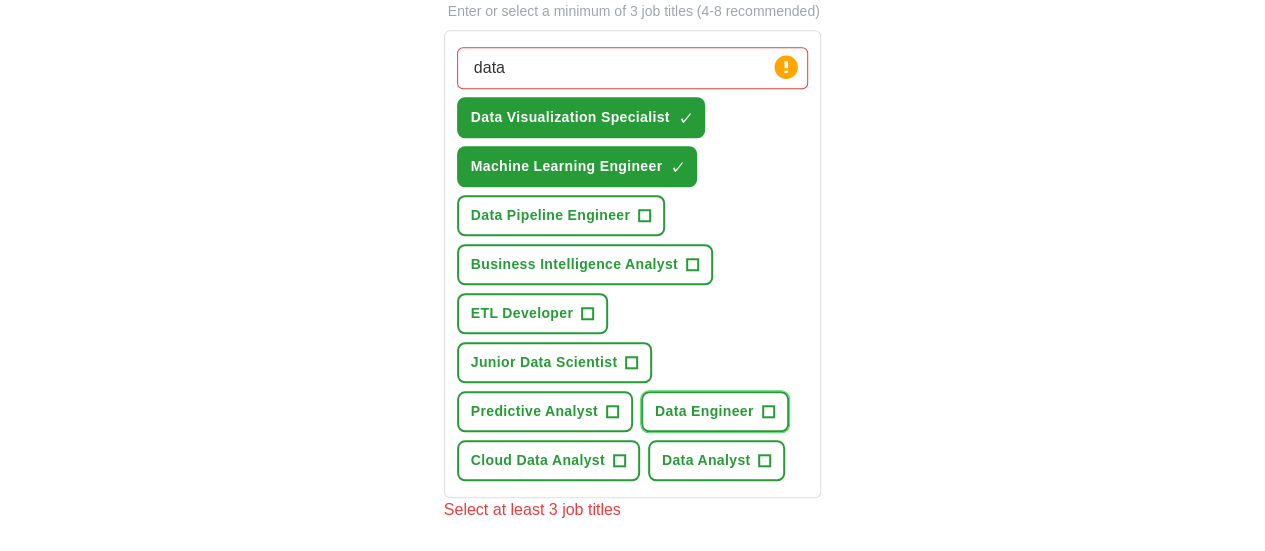 click on "Data Engineer +" at bounding box center (715, 411) 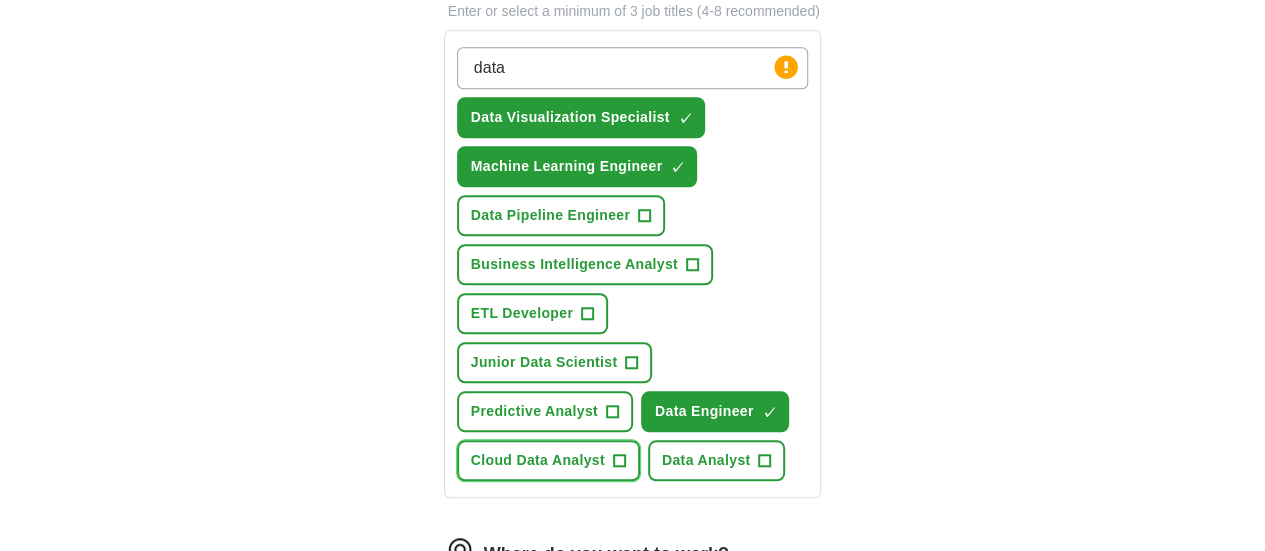 click on "Cloud Data Analyst" at bounding box center [538, 460] 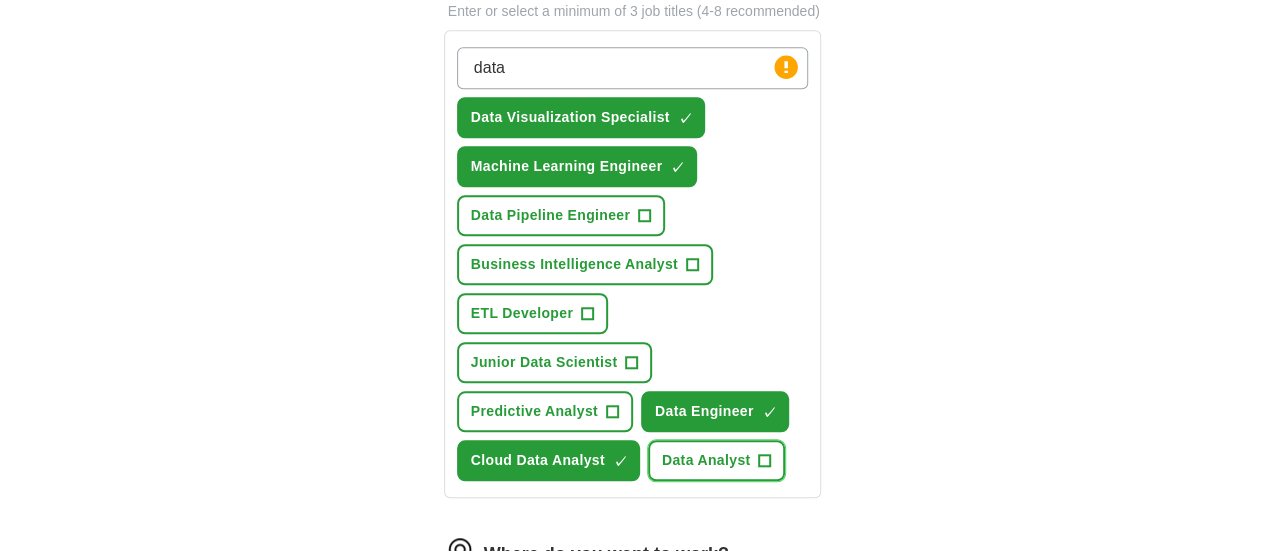 click on "Data Analyst" at bounding box center [706, 460] 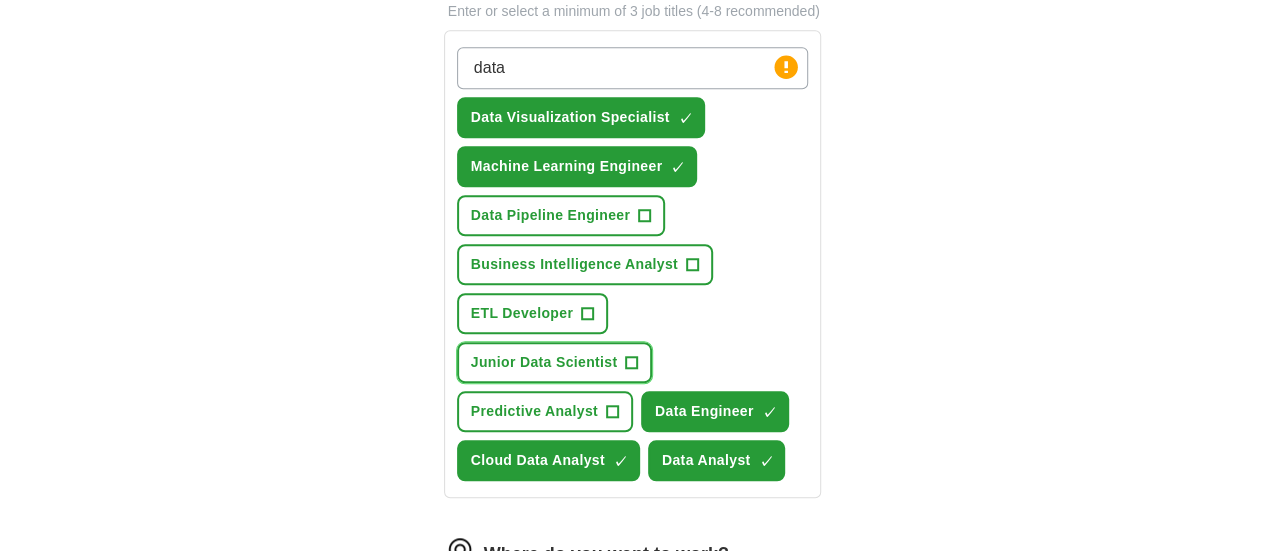 click on "Junior Data Scientist" at bounding box center (544, 362) 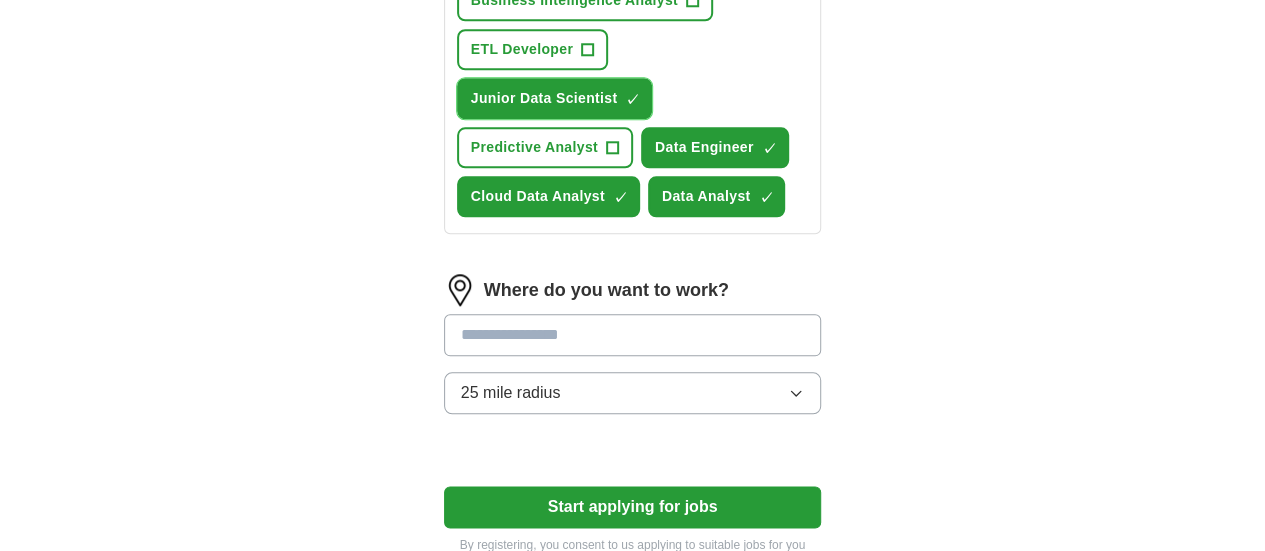 scroll, scrollTop: 978, scrollLeft: 0, axis: vertical 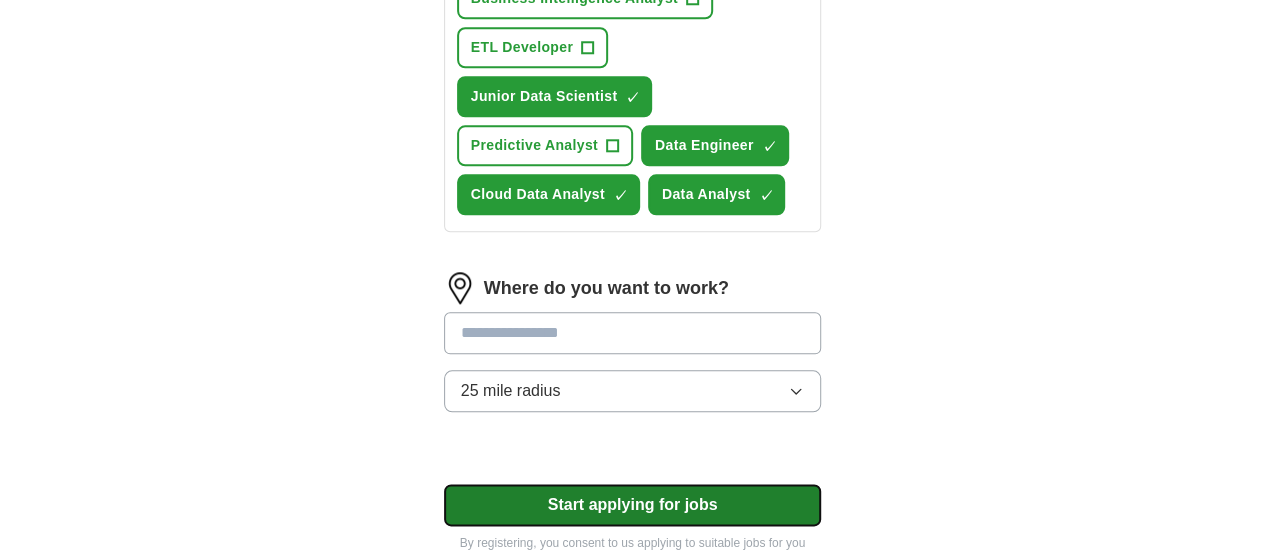 click on "Start applying for jobs" at bounding box center [633, 505] 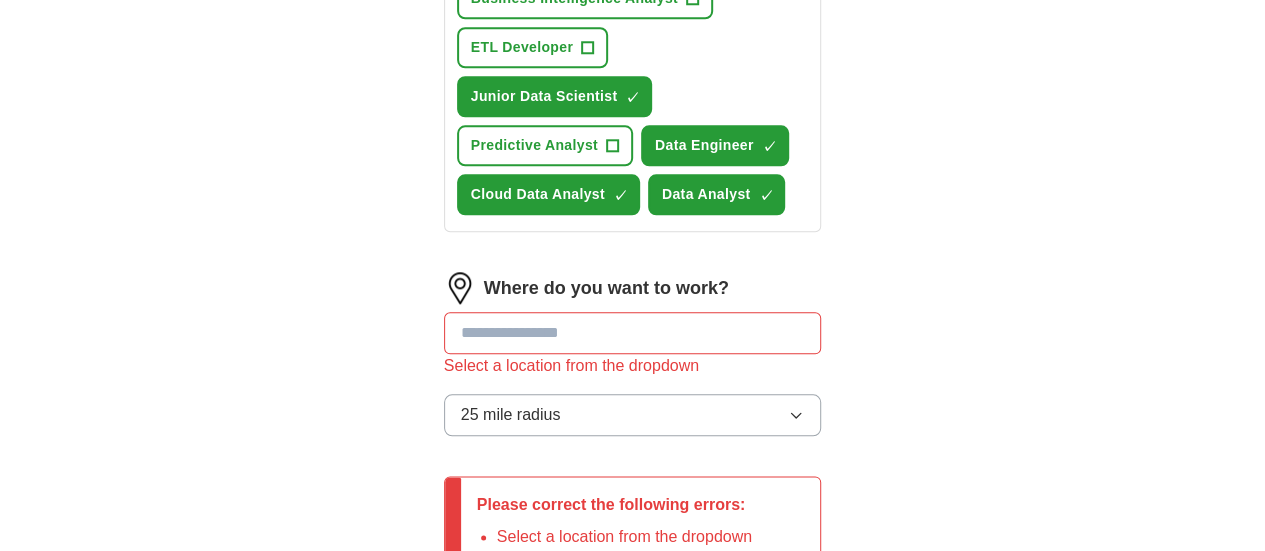 click at bounding box center (633, 333) 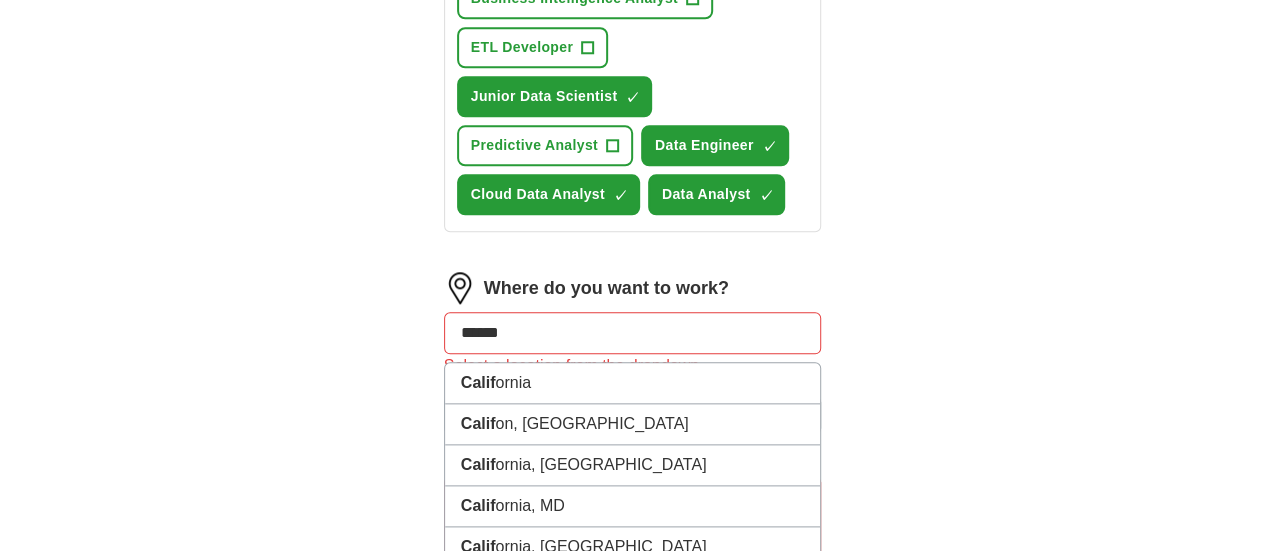 type on "*******" 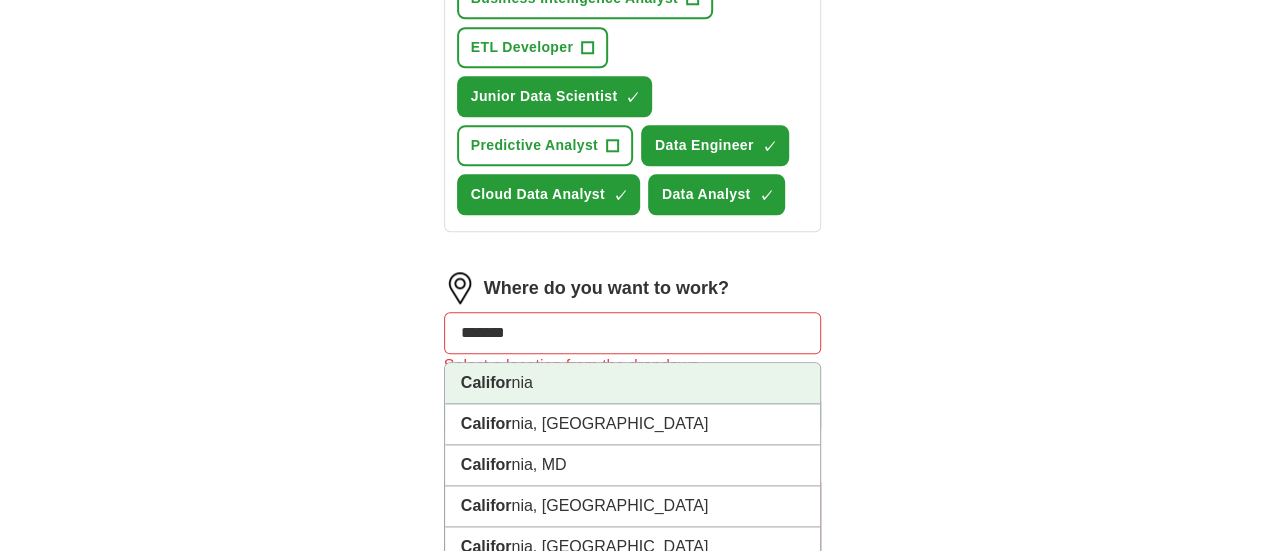 drag, startPoint x: 480, startPoint y: 327, endPoint x: 480, endPoint y: 309, distance: 18 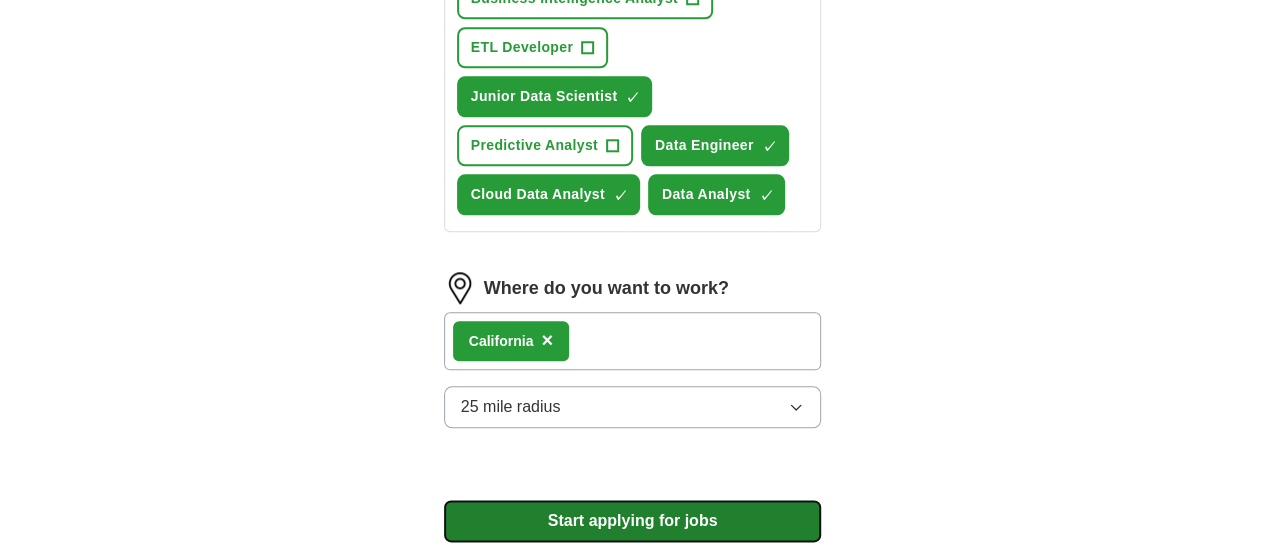 click on "Start applying for jobs" at bounding box center (633, 521) 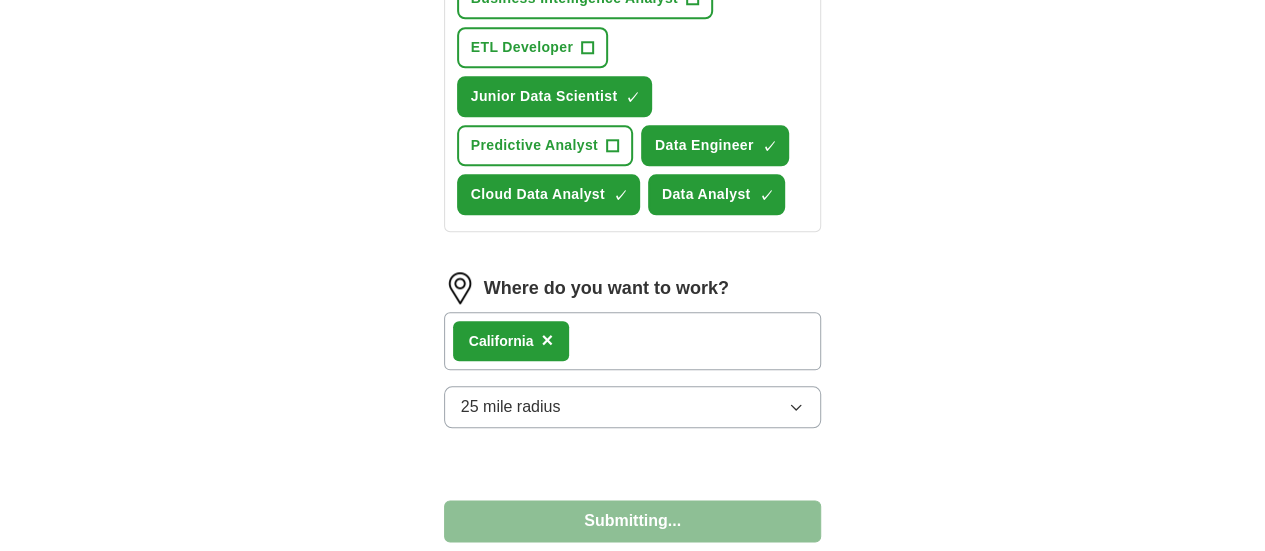 select on "**" 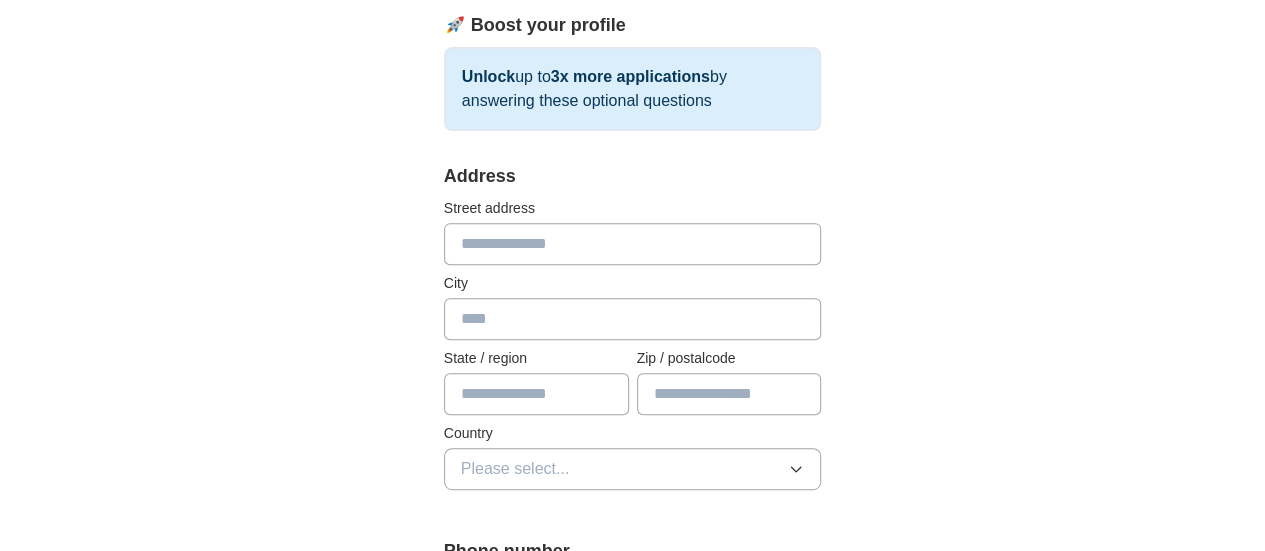 scroll, scrollTop: 308, scrollLeft: 0, axis: vertical 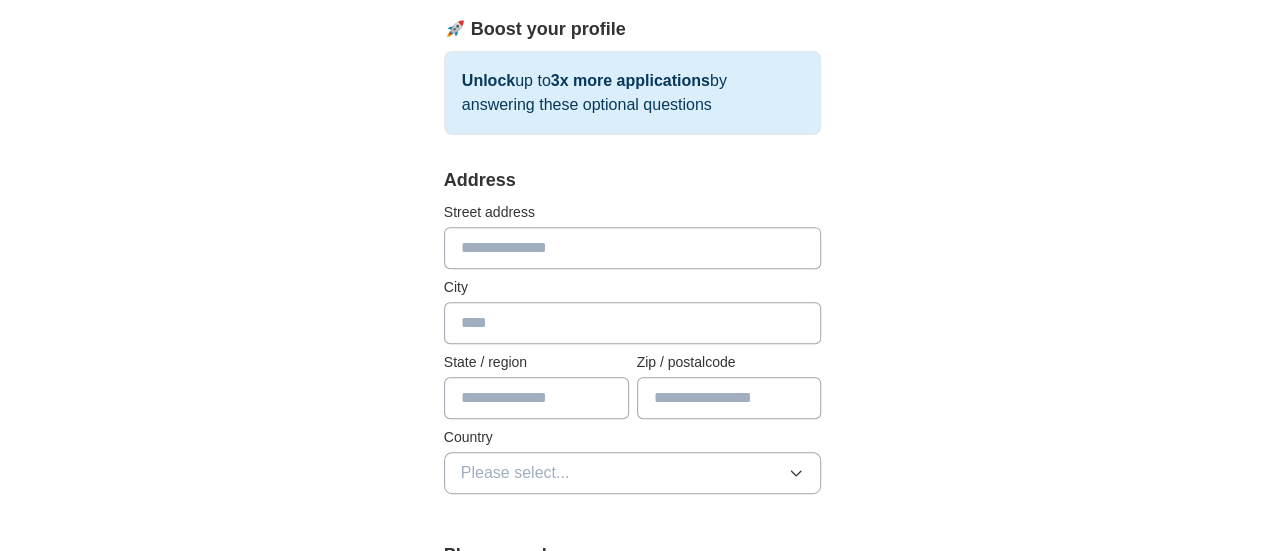 click at bounding box center [633, 248] 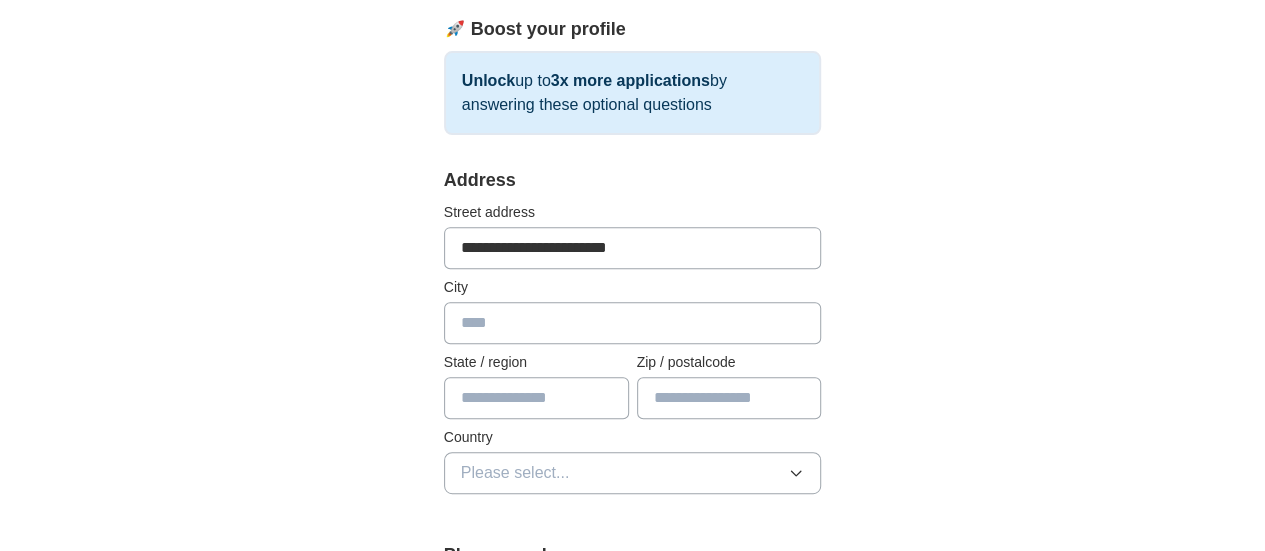 type on "******" 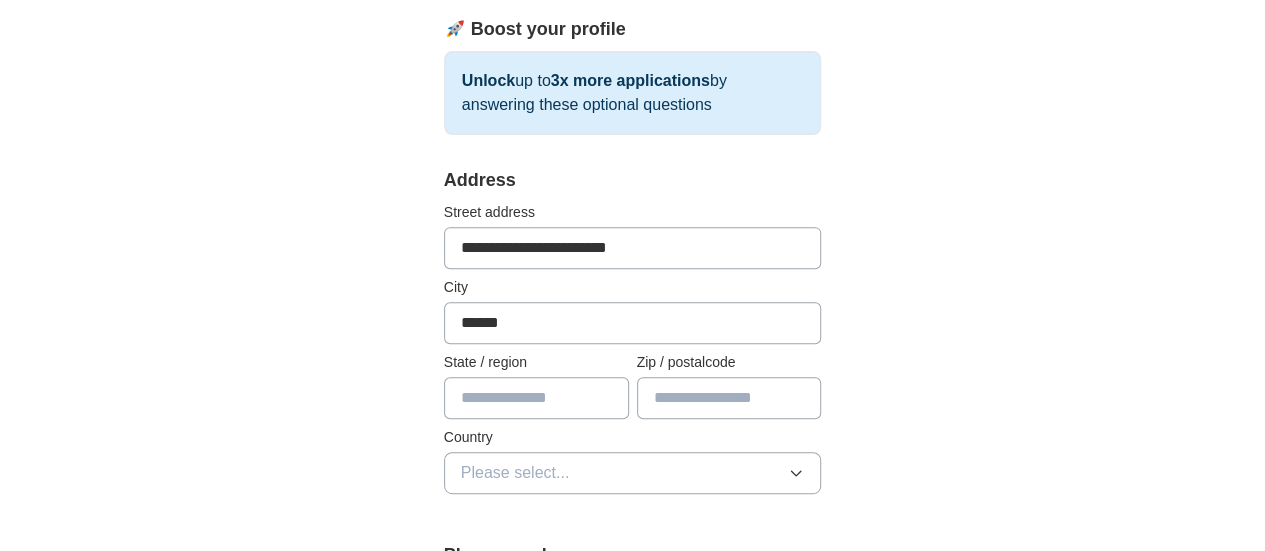 type on "**" 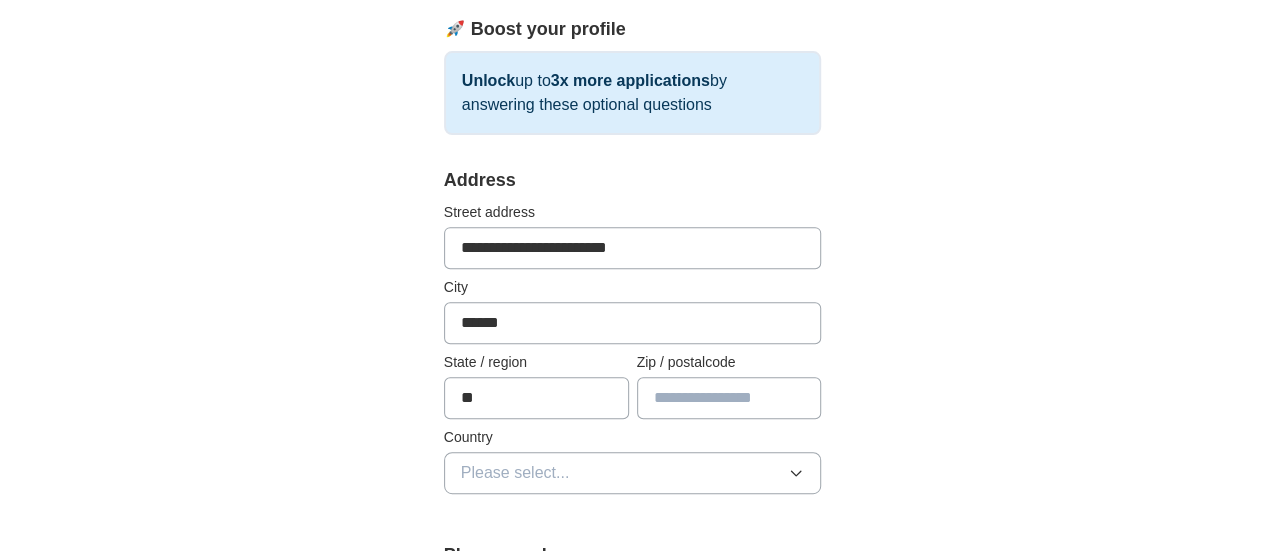 type on "*****" 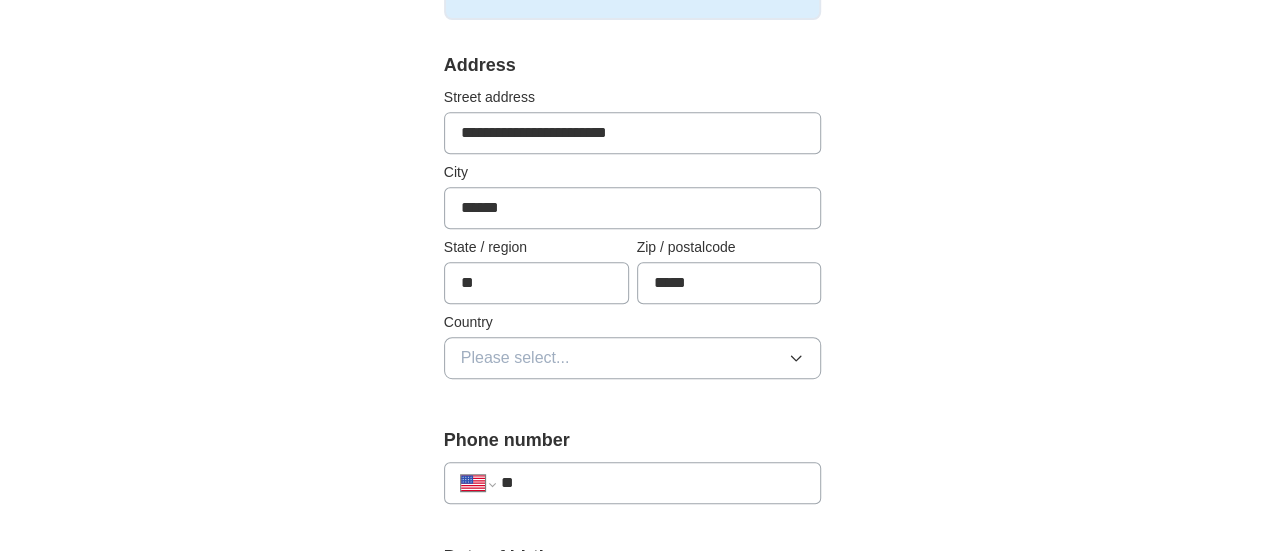scroll, scrollTop: 426, scrollLeft: 0, axis: vertical 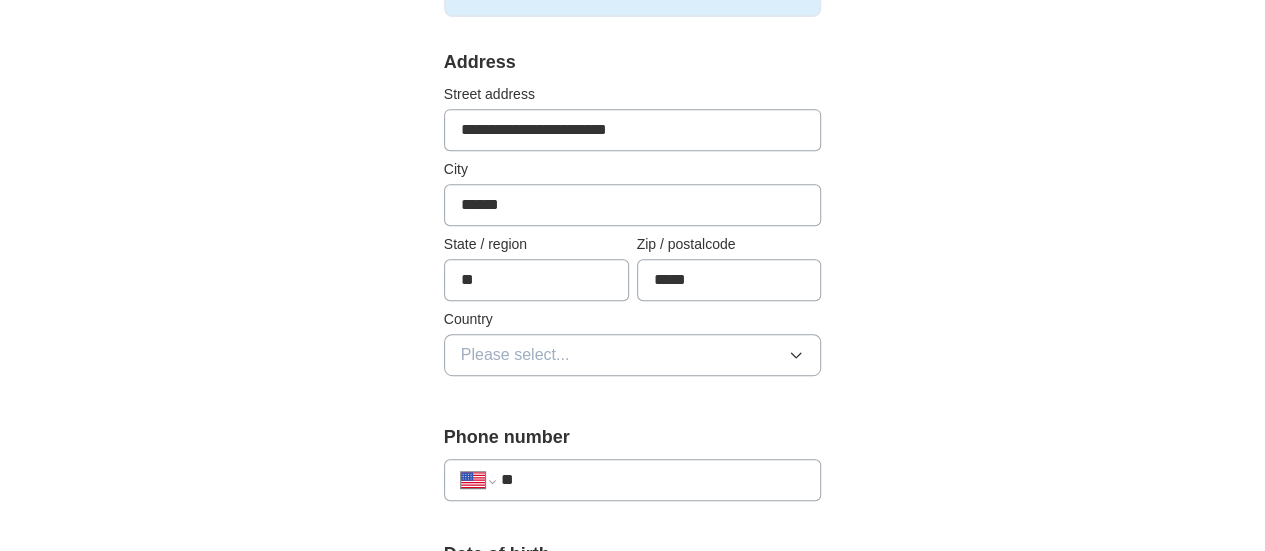 click on "Country" at bounding box center [633, 319] 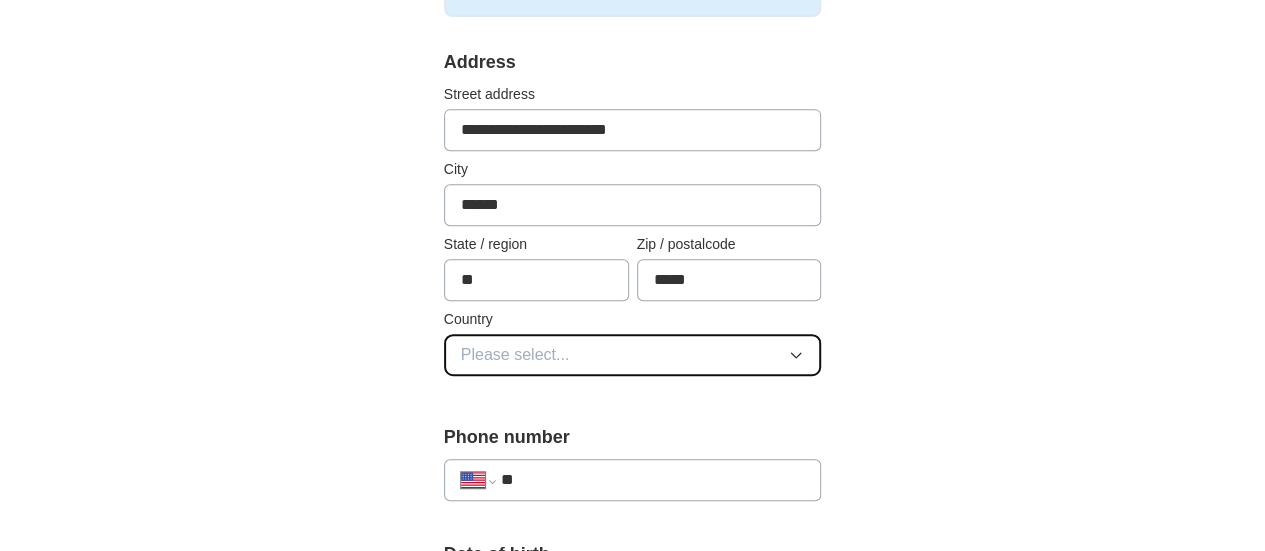 click on "Please select..." at bounding box center (633, 355) 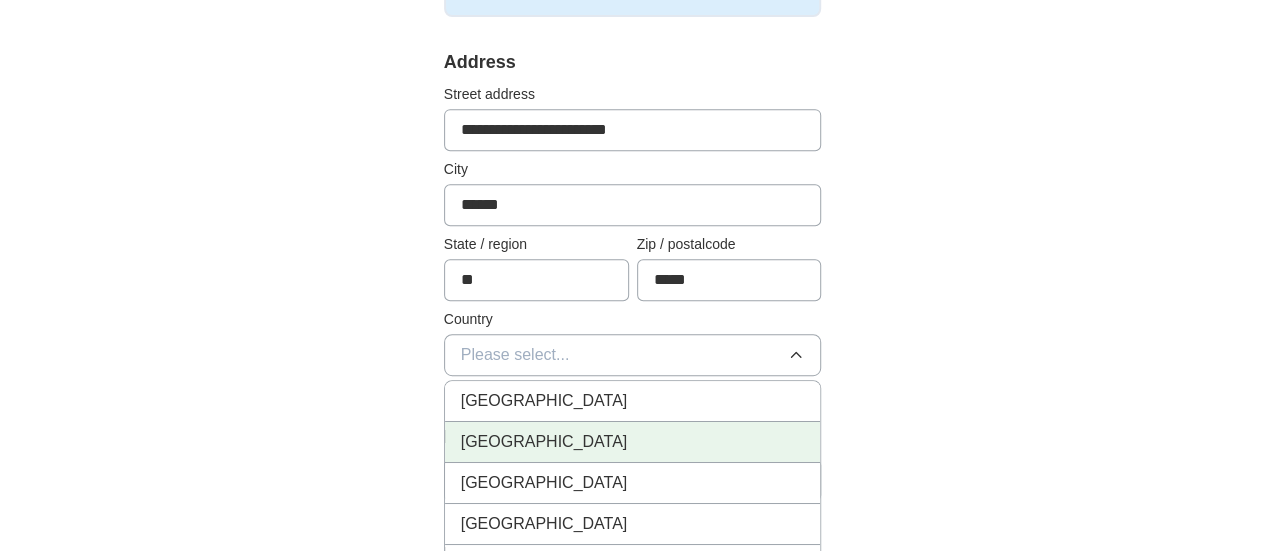 click on "[GEOGRAPHIC_DATA]" at bounding box center (633, 442) 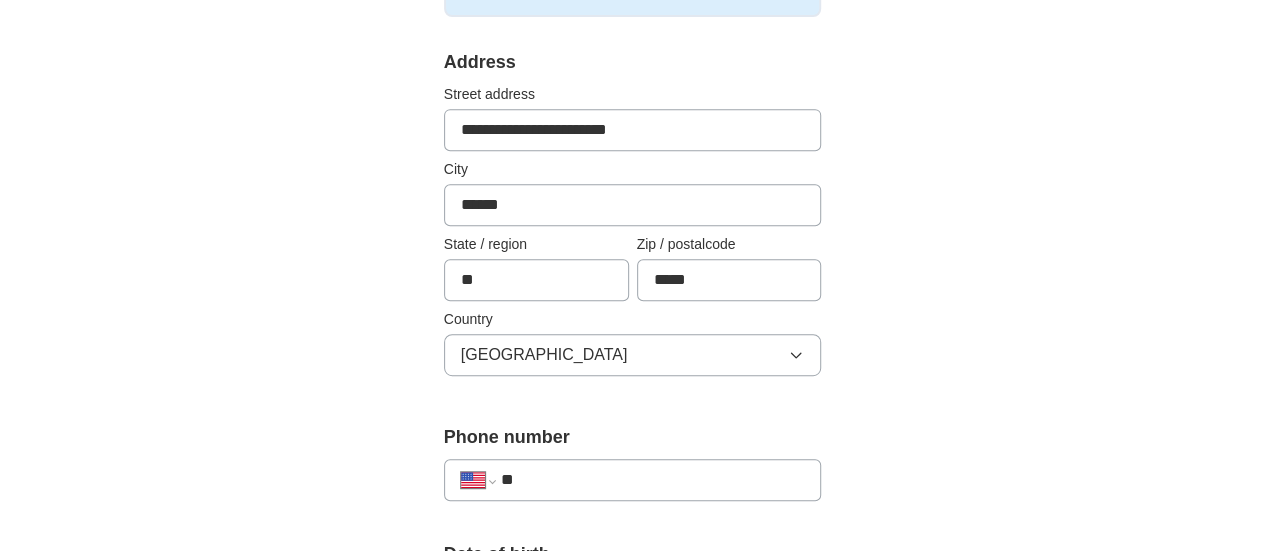 scroll, scrollTop: 620, scrollLeft: 0, axis: vertical 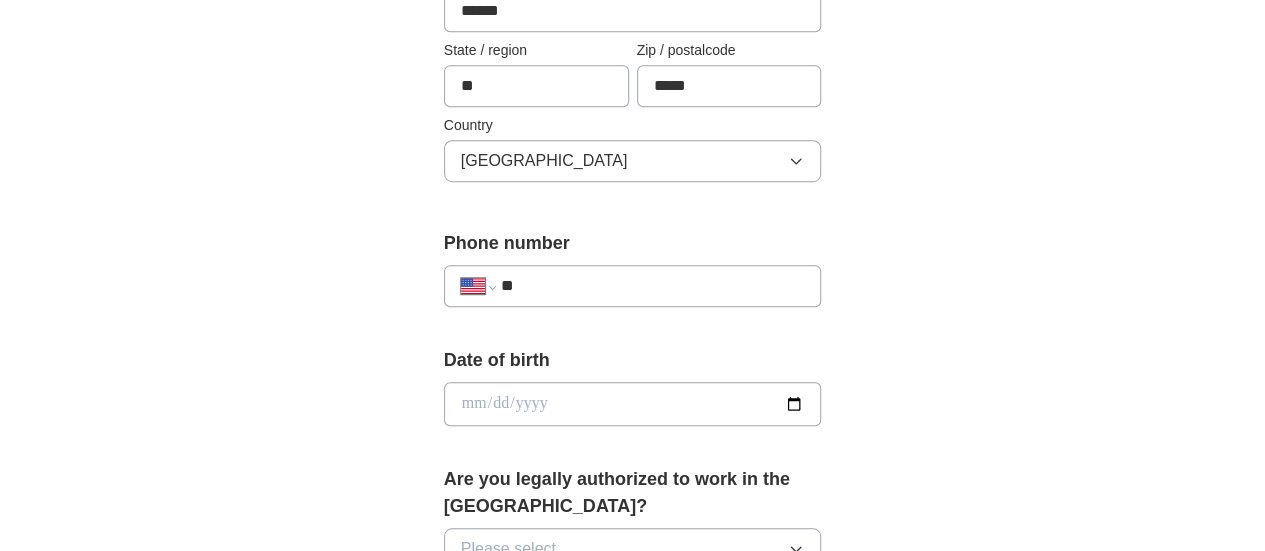 click on "**" at bounding box center [653, 286] 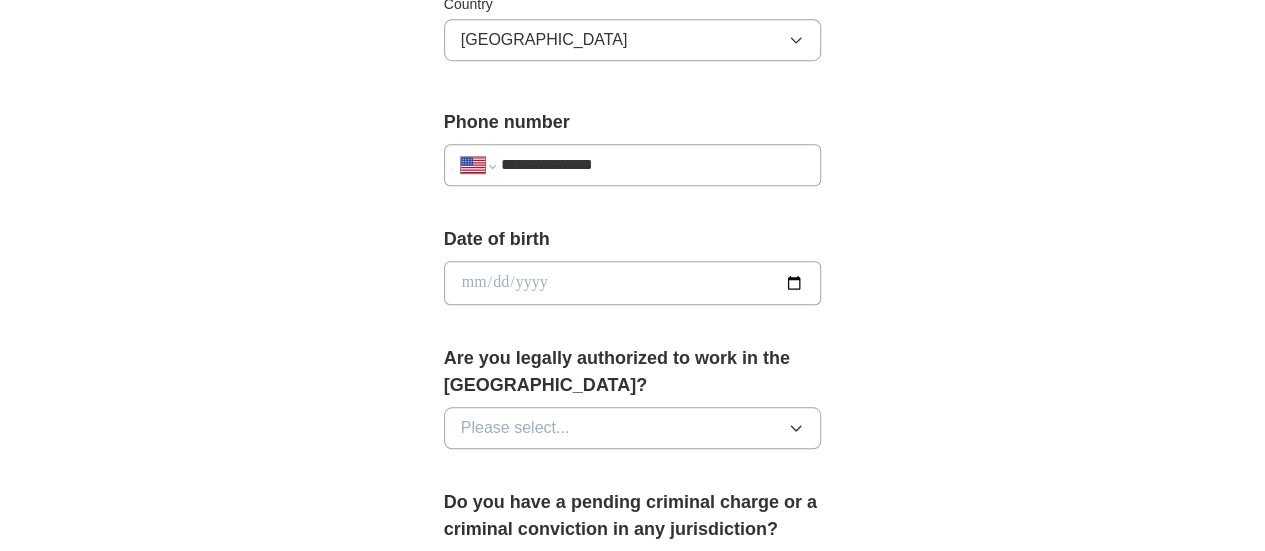 scroll, scrollTop: 742, scrollLeft: 0, axis: vertical 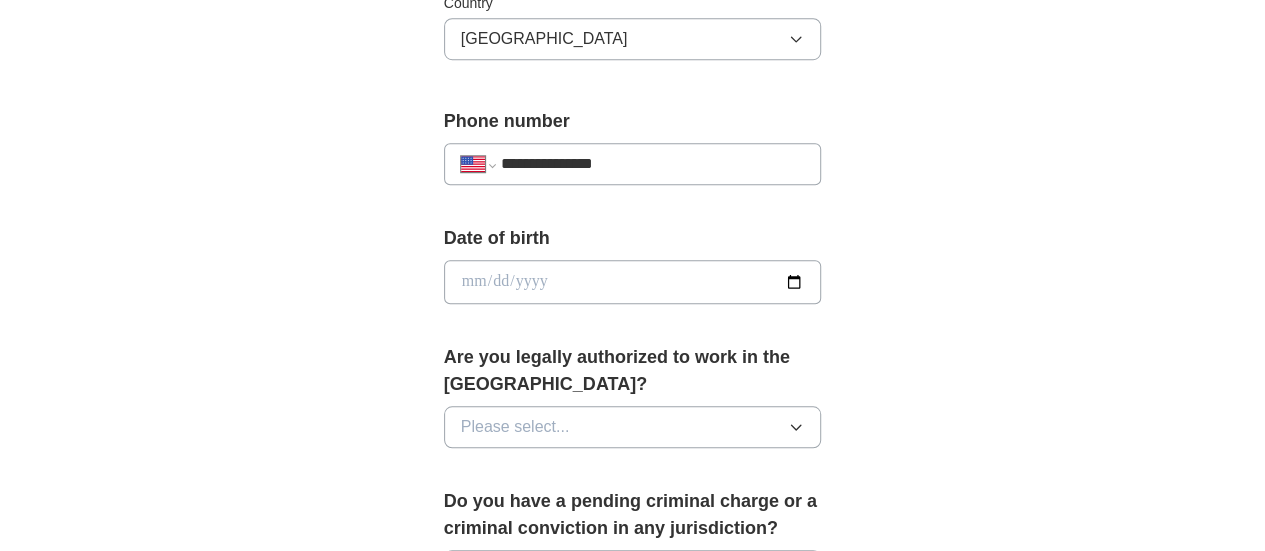 type on "**********" 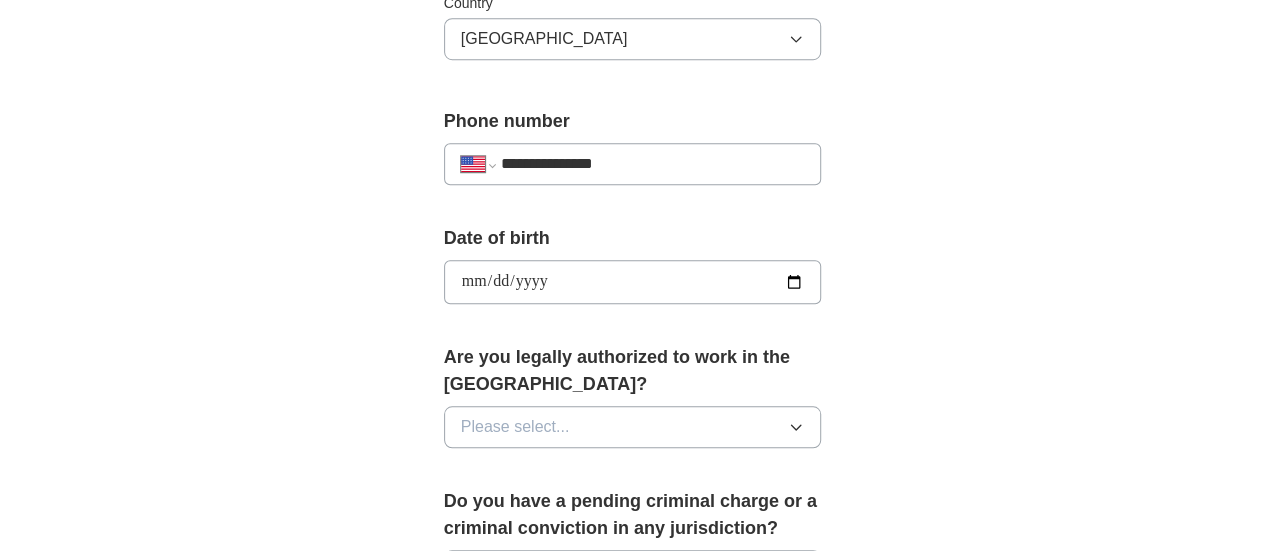 type on "**********" 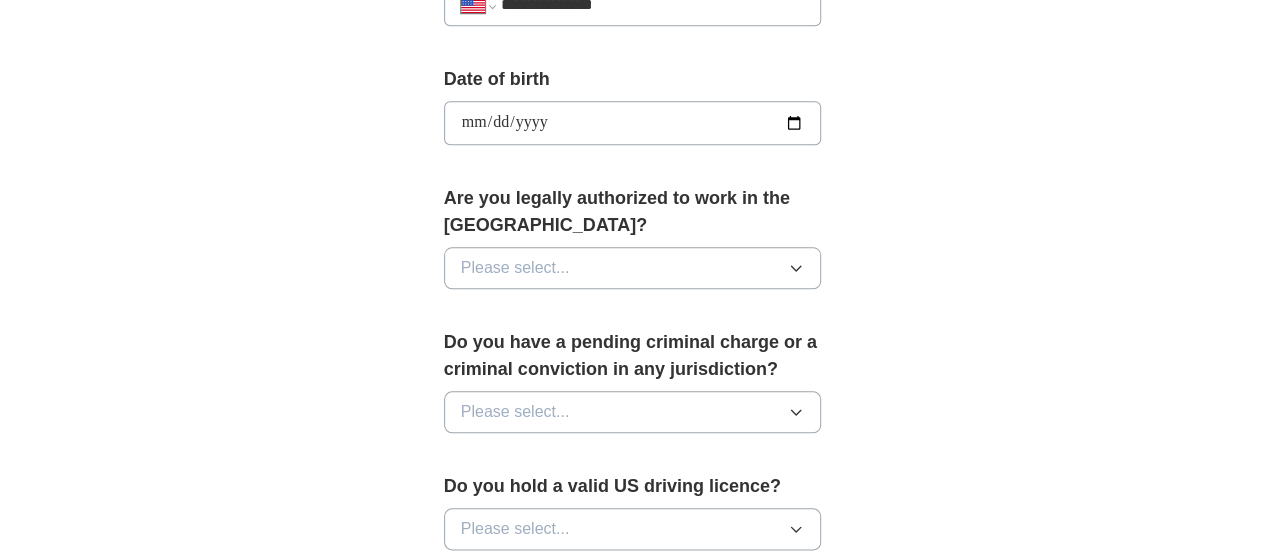 scroll, scrollTop: 904, scrollLeft: 0, axis: vertical 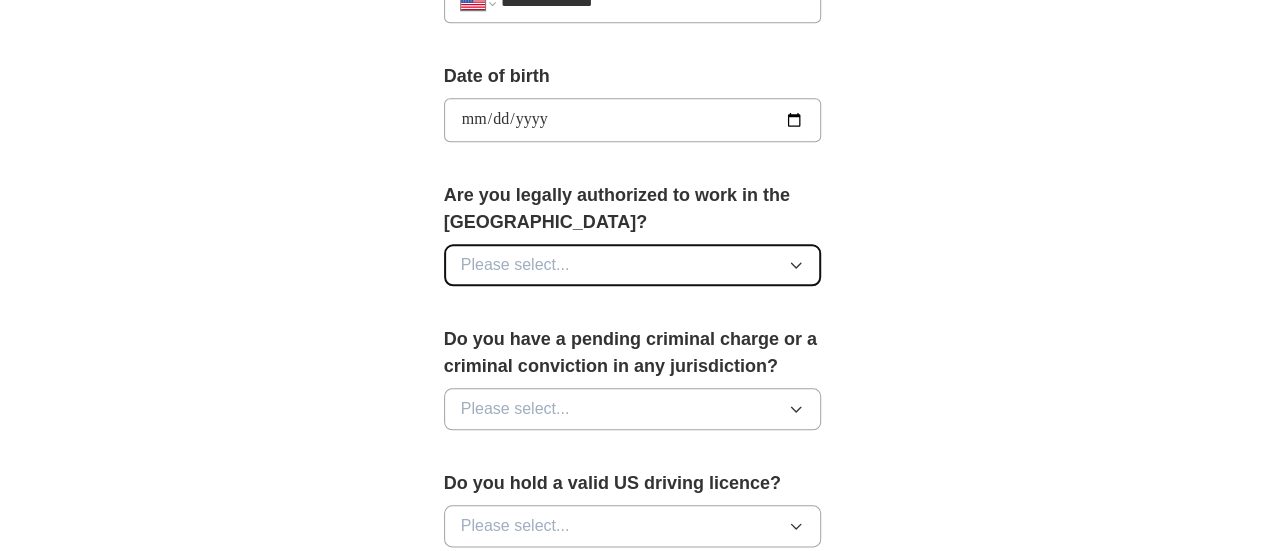 click on "Please select..." at bounding box center (633, 265) 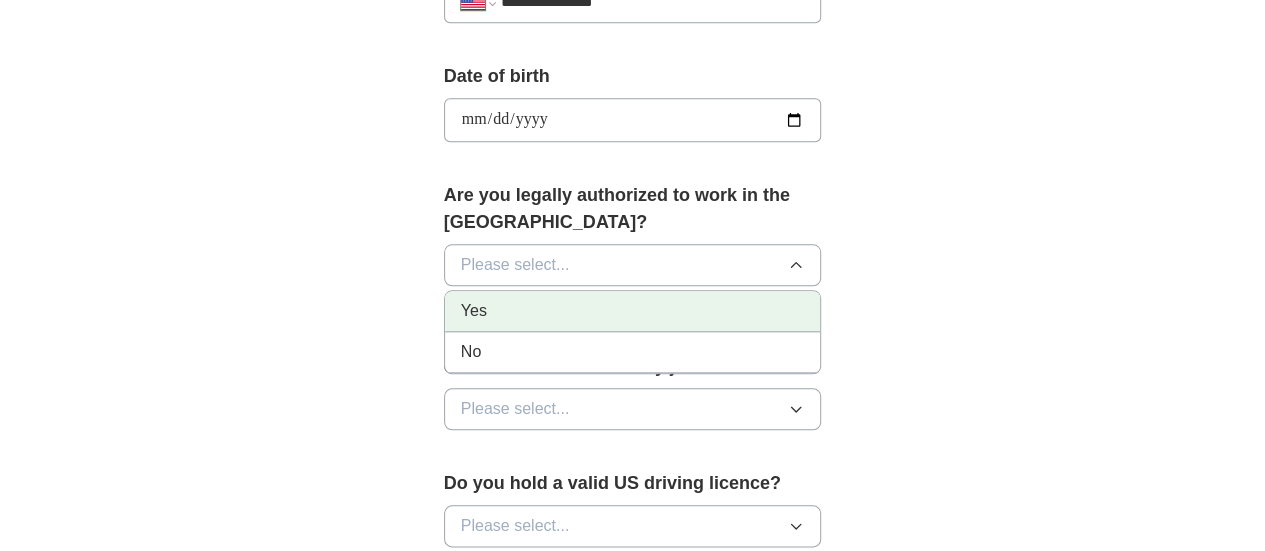 click on "Yes" at bounding box center [633, 311] 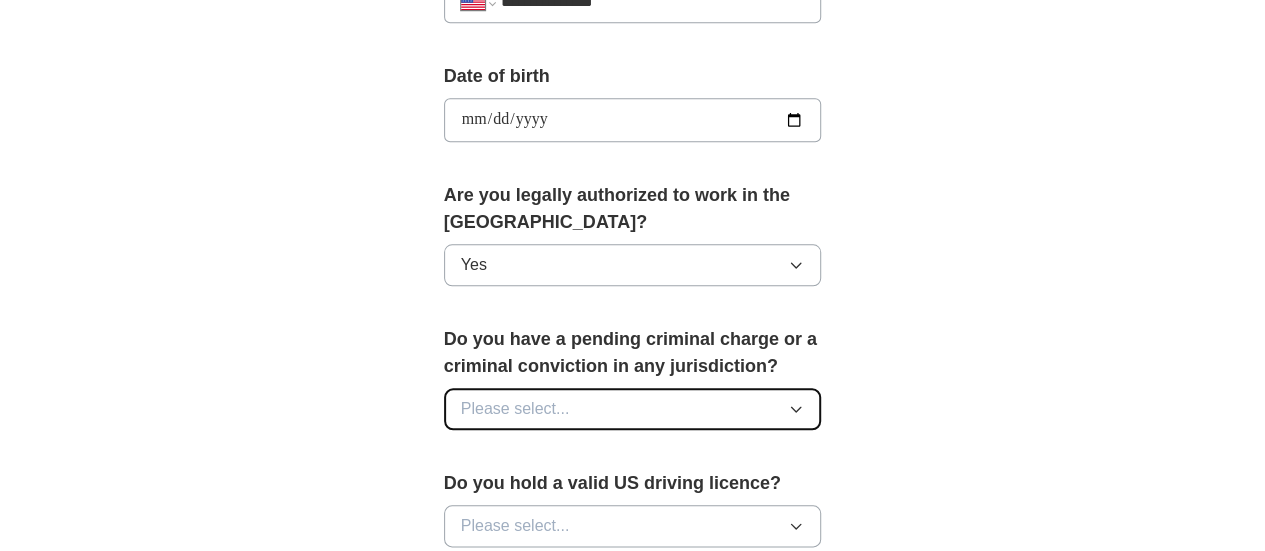 click on "Please select..." at bounding box center (633, 409) 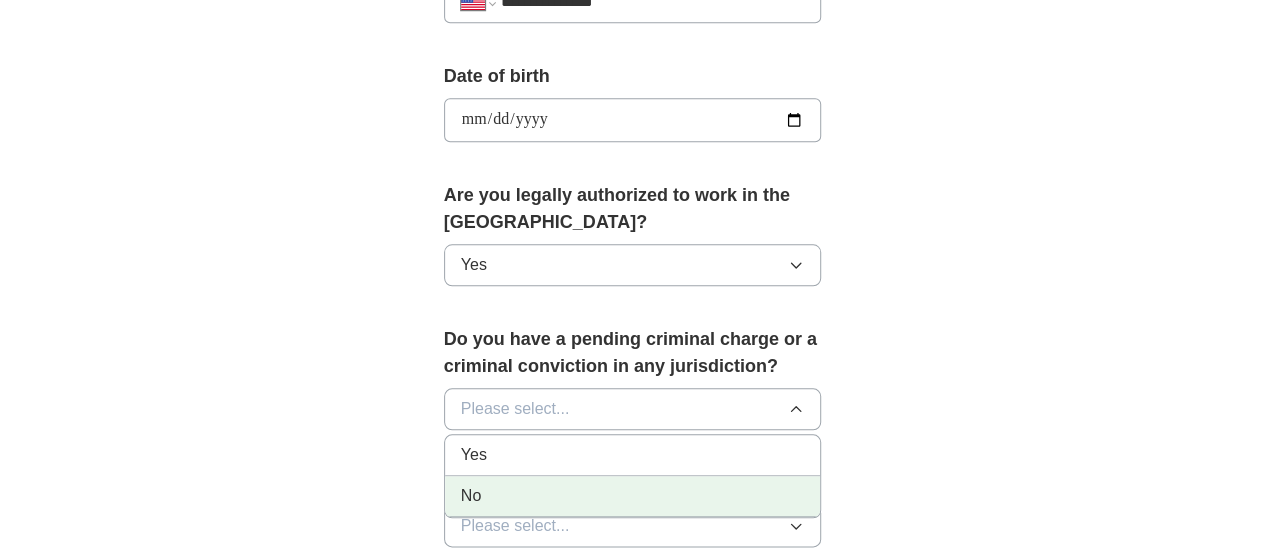 click on "No" at bounding box center [633, 496] 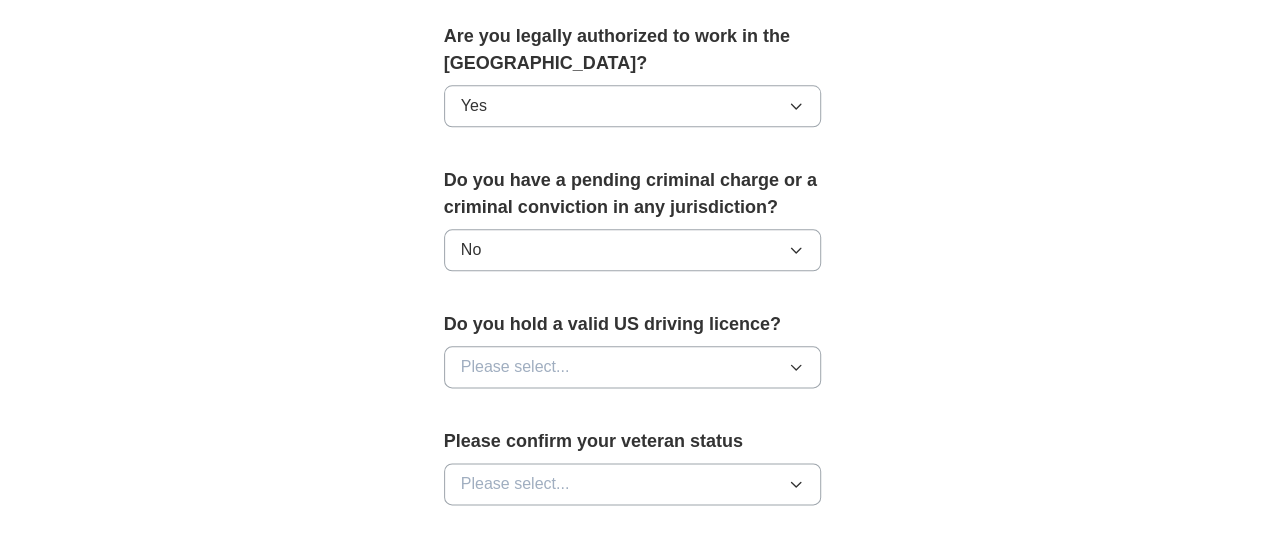 scroll, scrollTop: 1084, scrollLeft: 0, axis: vertical 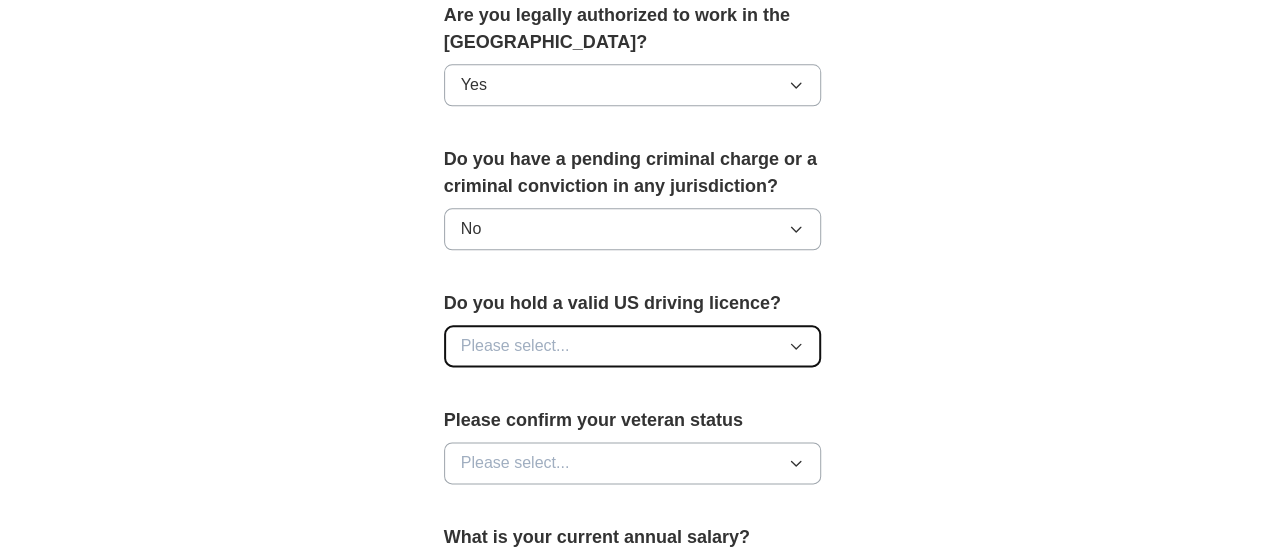 click on "Please select..." at bounding box center (633, 346) 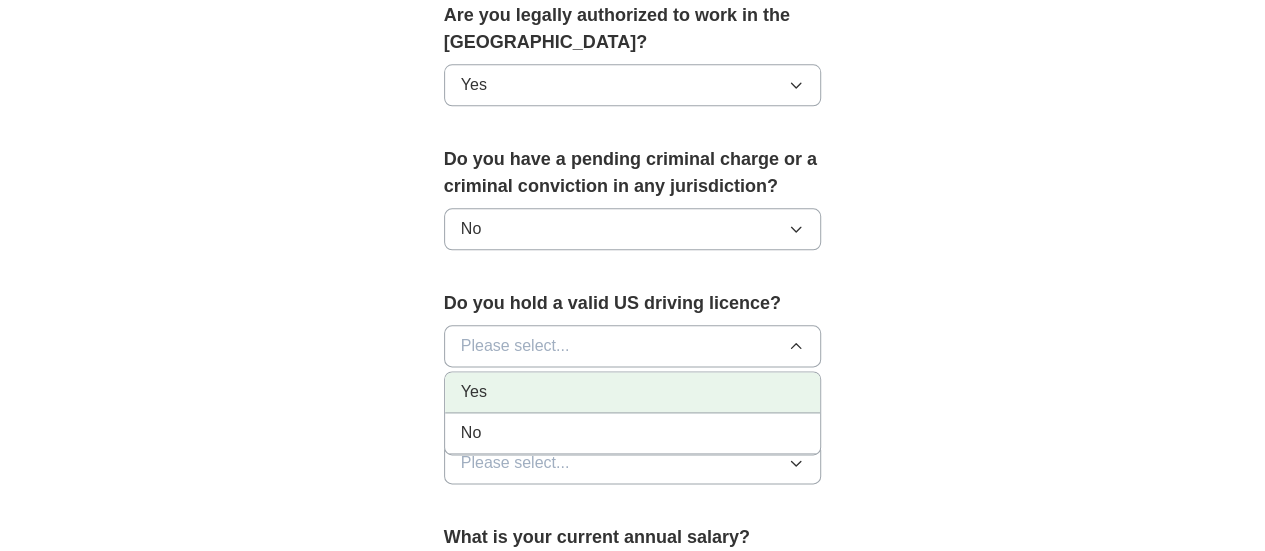 click on "Yes" at bounding box center (633, 392) 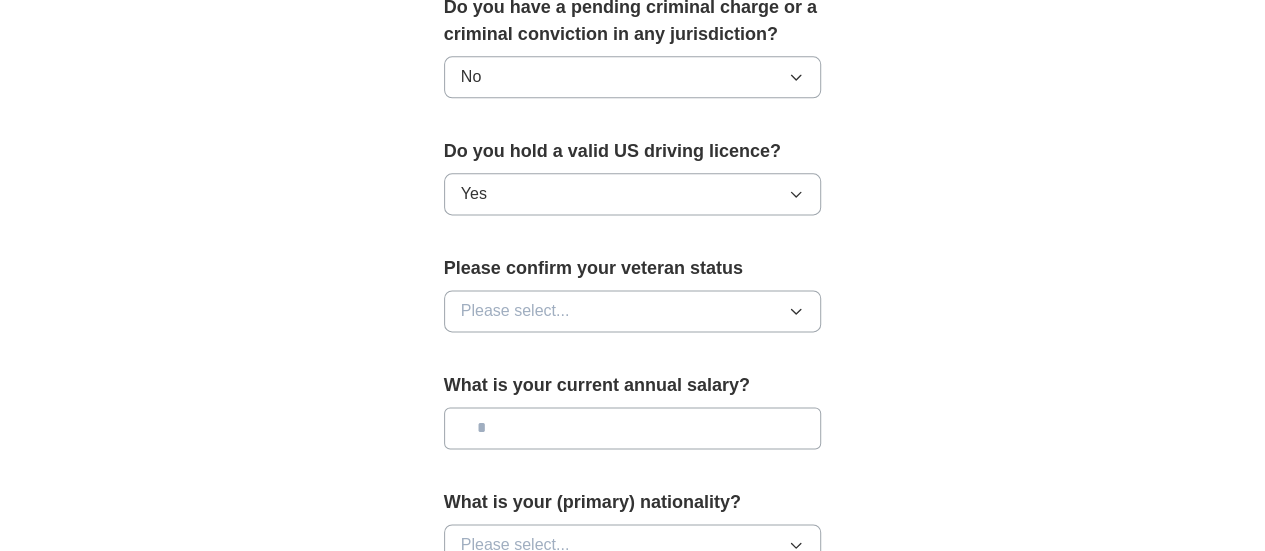 scroll, scrollTop: 1245, scrollLeft: 0, axis: vertical 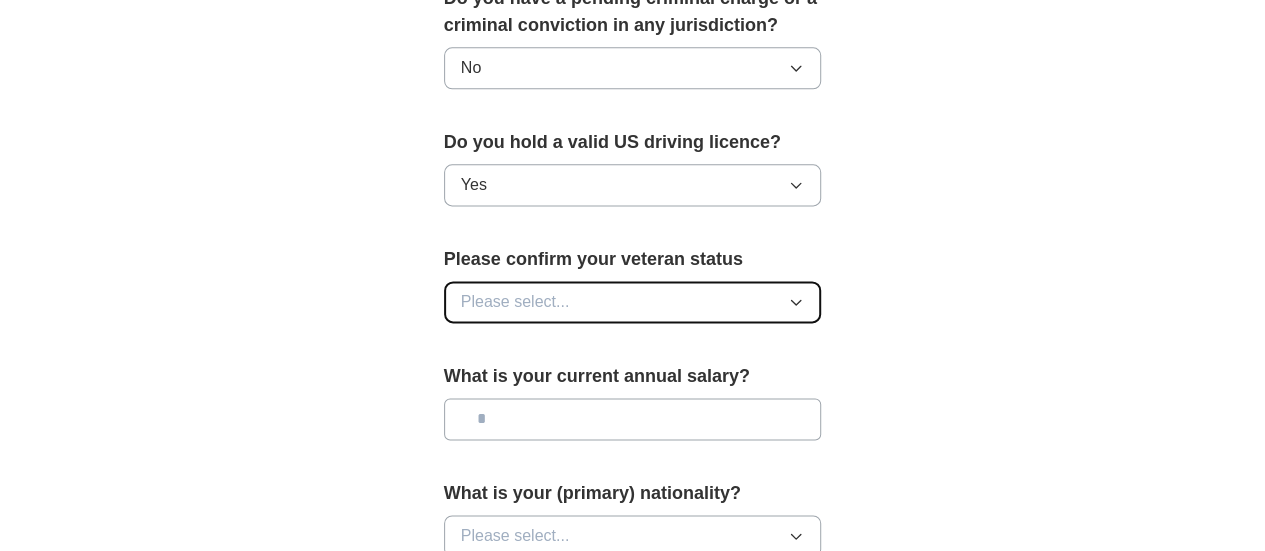 click on "Please select..." at bounding box center (633, 302) 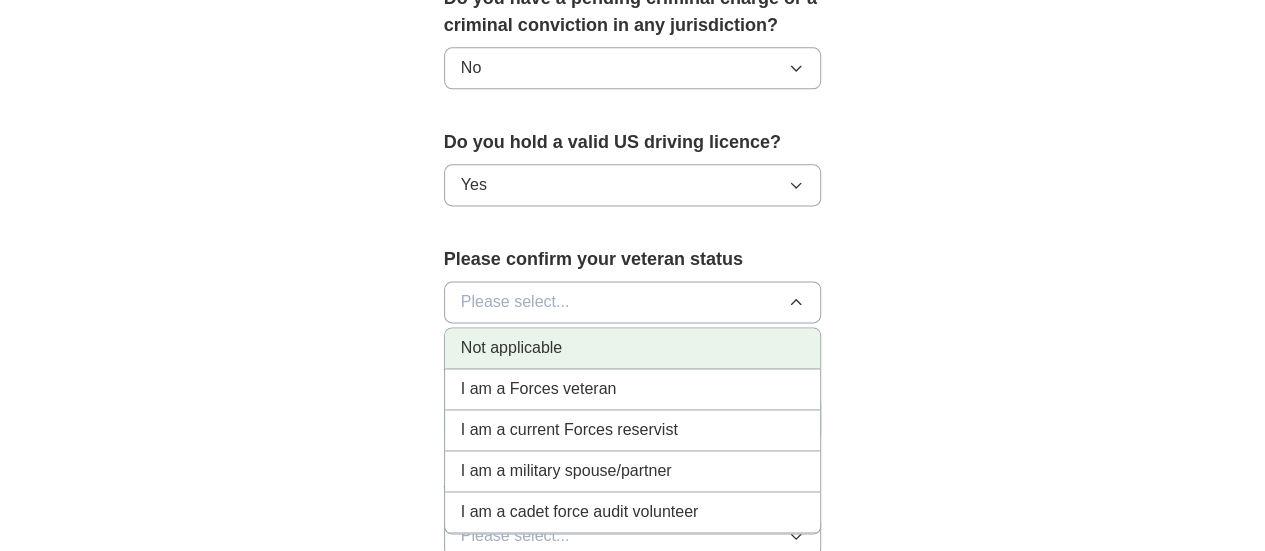click on "Not applicable" at bounding box center (633, 348) 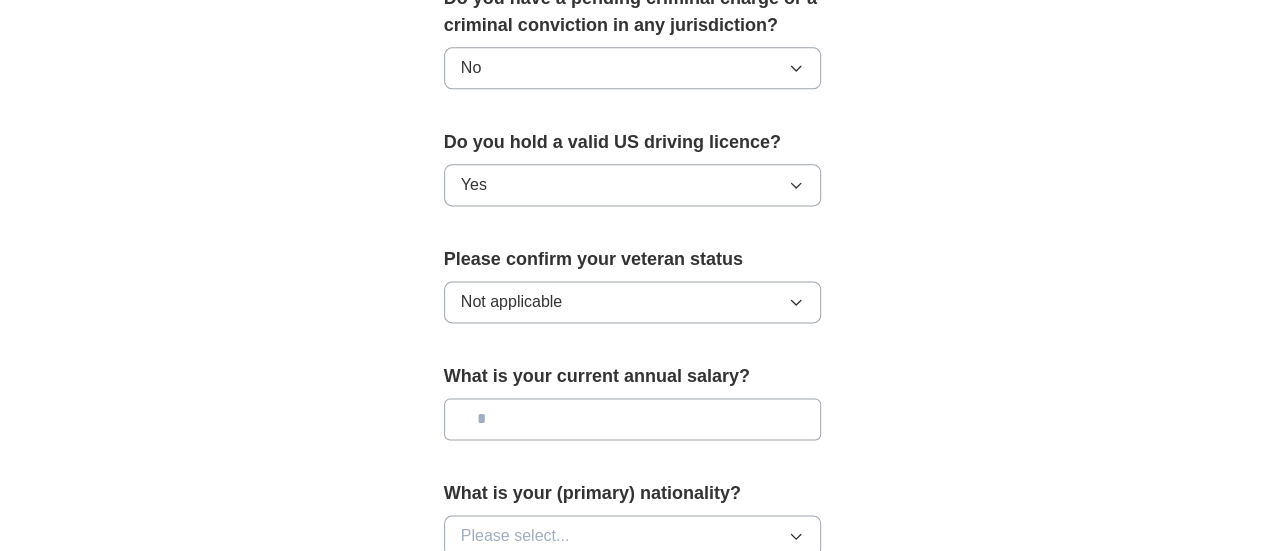 scroll, scrollTop: 1326, scrollLeft: 0, axis: vertical 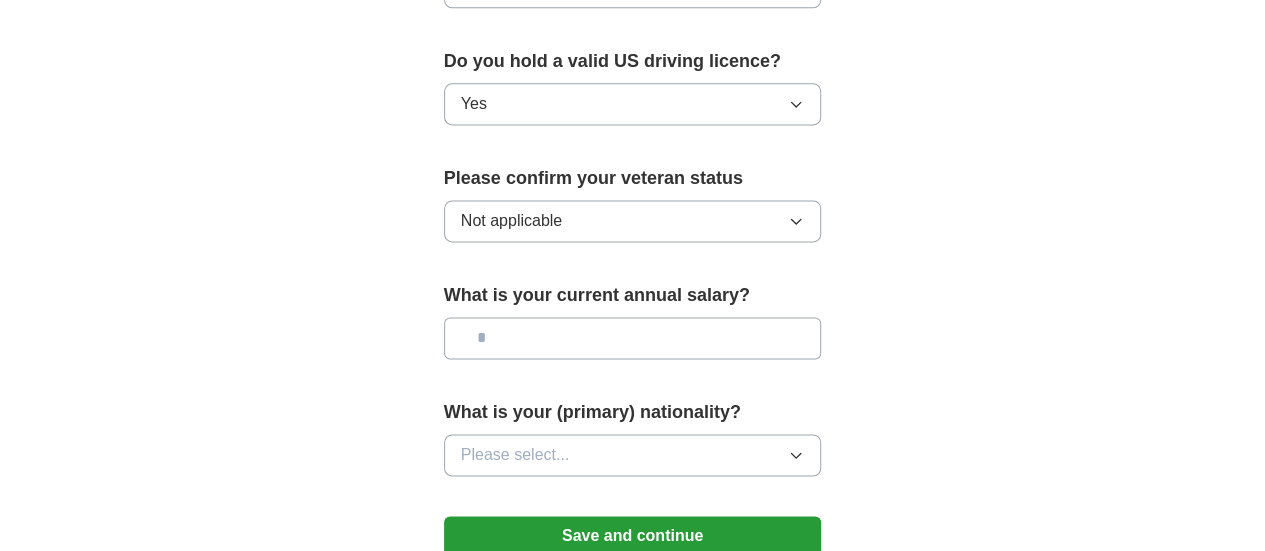 click at bounding box center (633, 338) 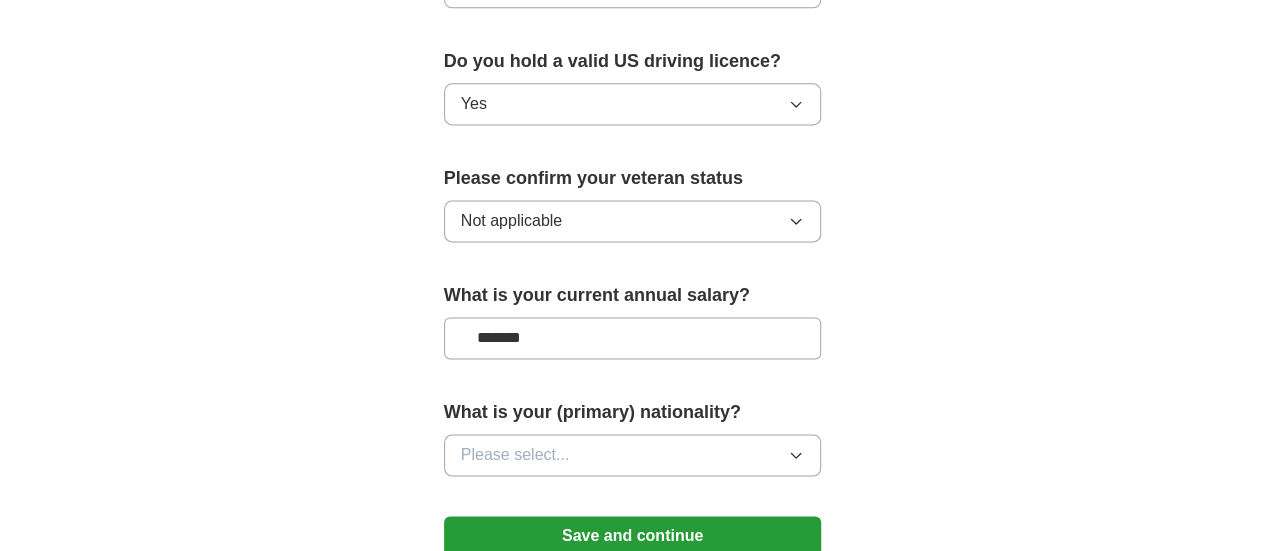 type on "*******" 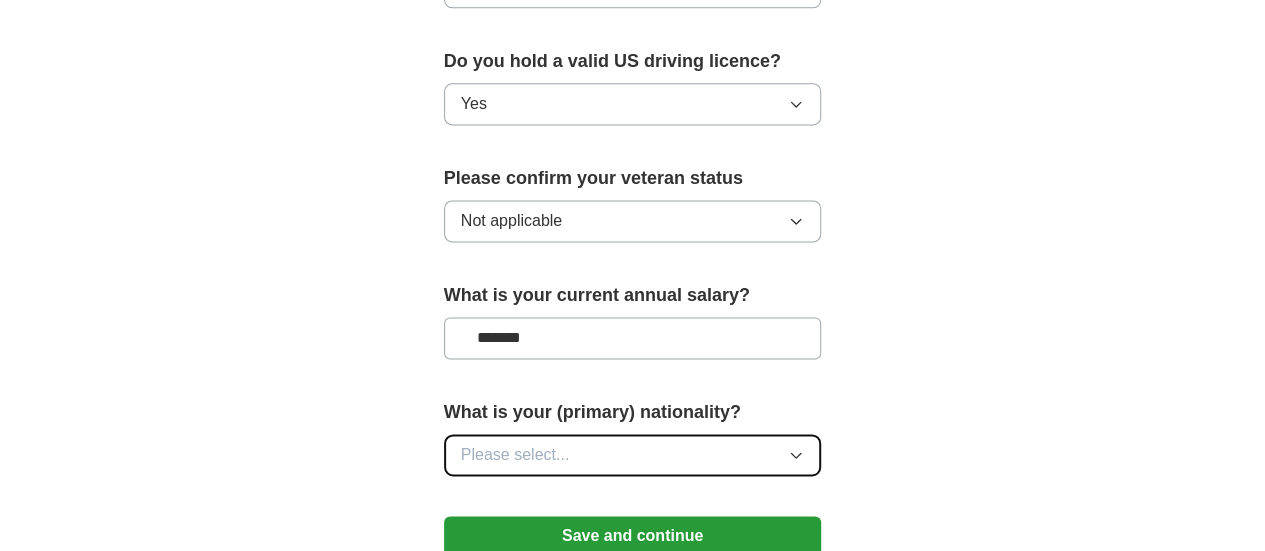 click on "Please select..." at bounding box center [633, 455] 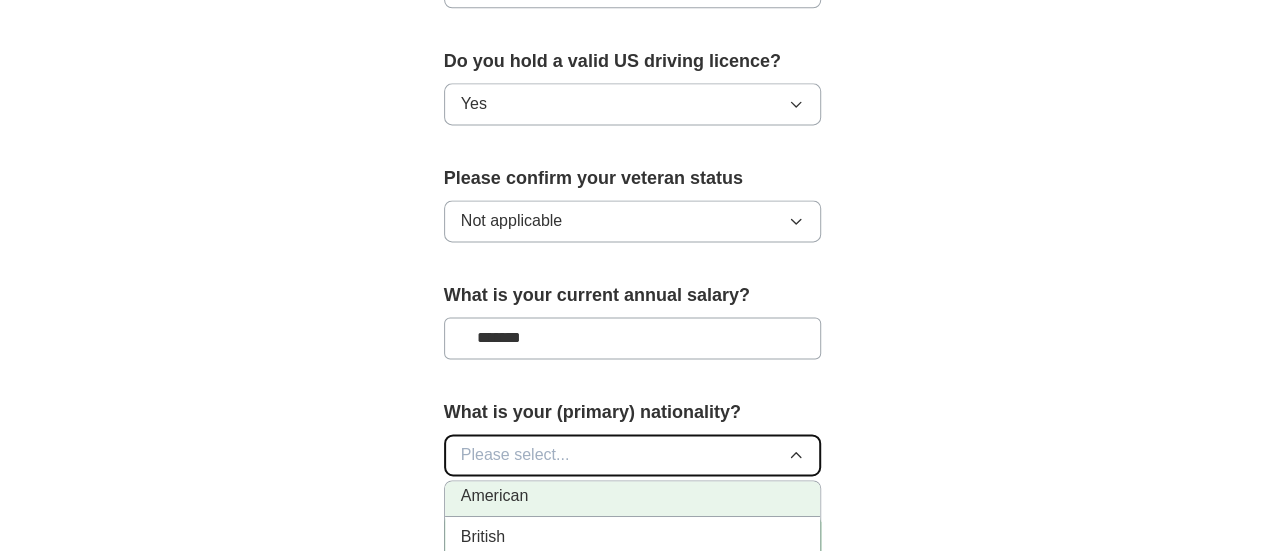 scroll, scrollTop: 0, scrollLeft: 0, axis: both 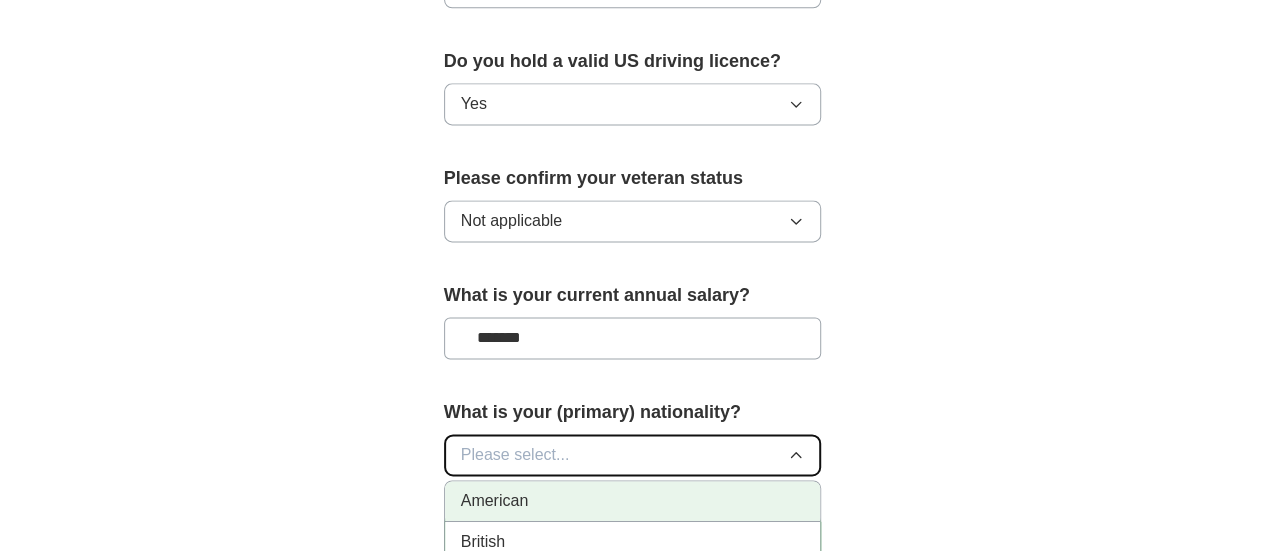 type 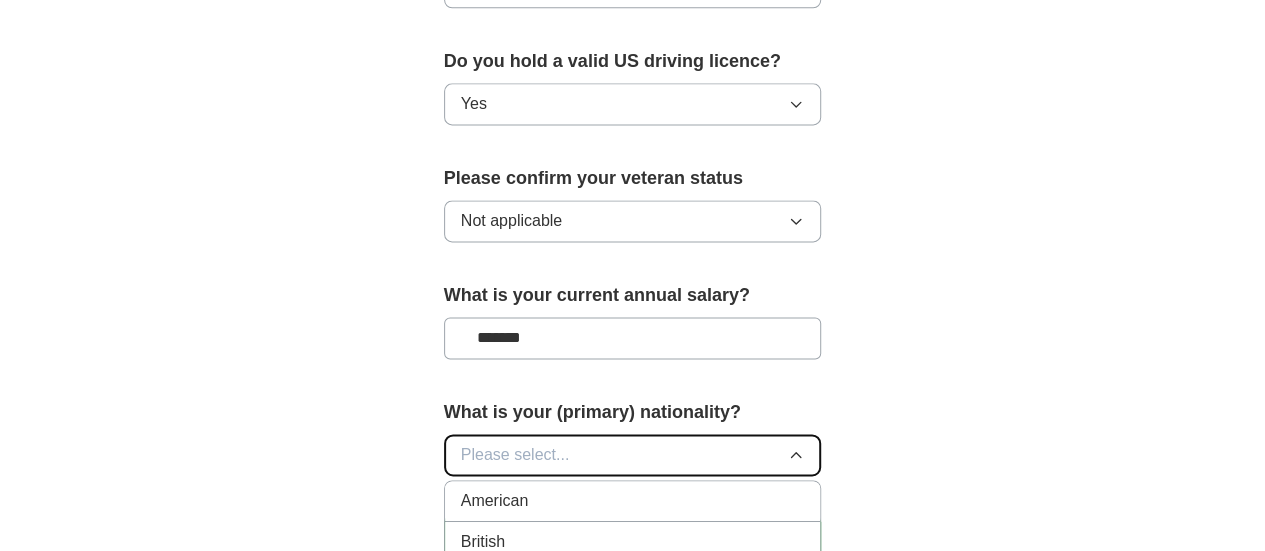 click on "Please select..." at bounding box center (633, 455) 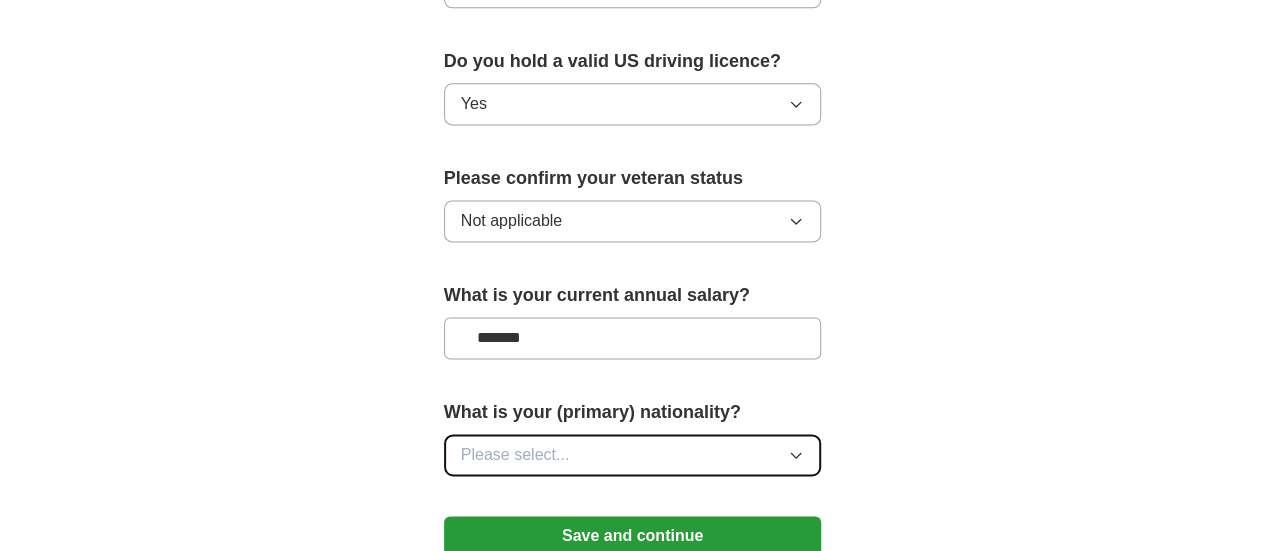 click on "Please select..." at bounding box center [633, 455] 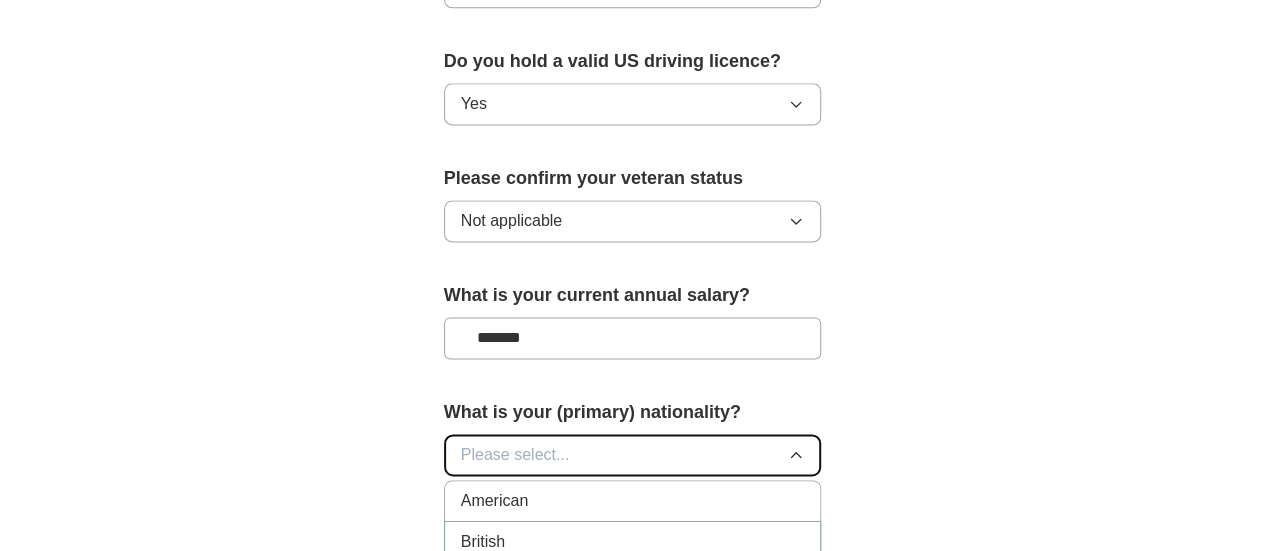 scroll, scrollTop: 1620, scrollLeft: 0, axis: vertical 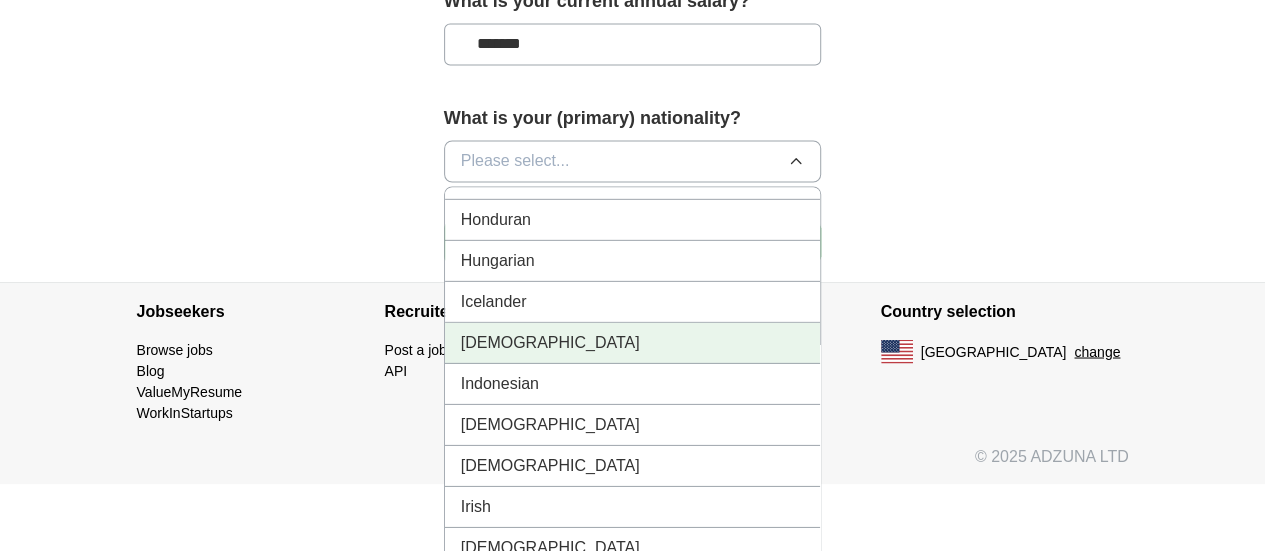 click on "[DEMOGRAPHIC_DATA]" at bounding box center [633, 342] 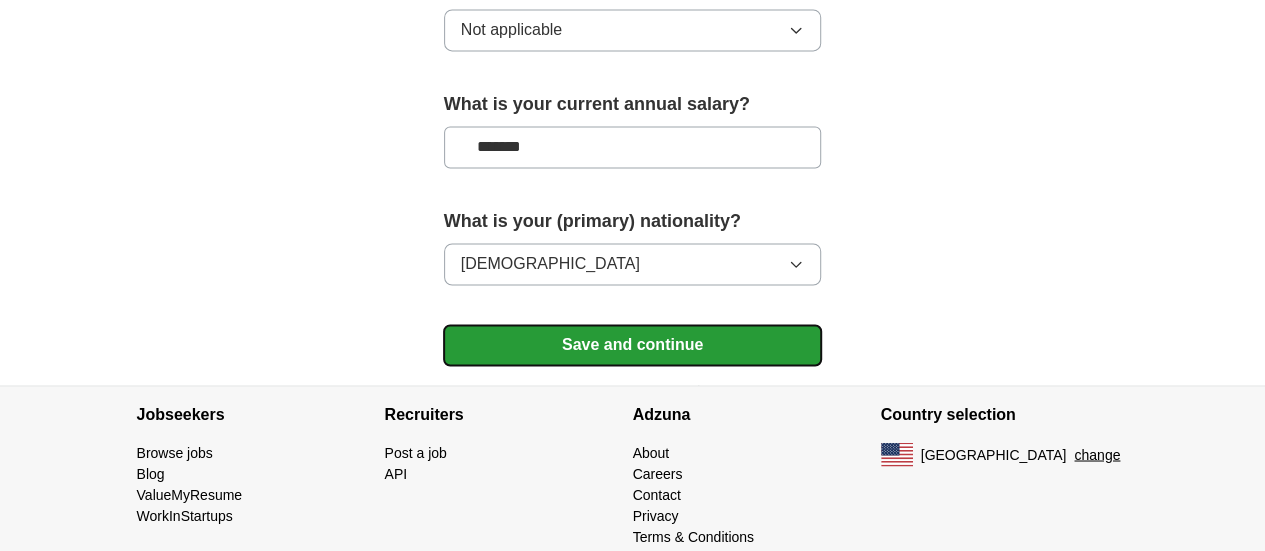click on "Save and continue" at bounding box center (633, 345) 